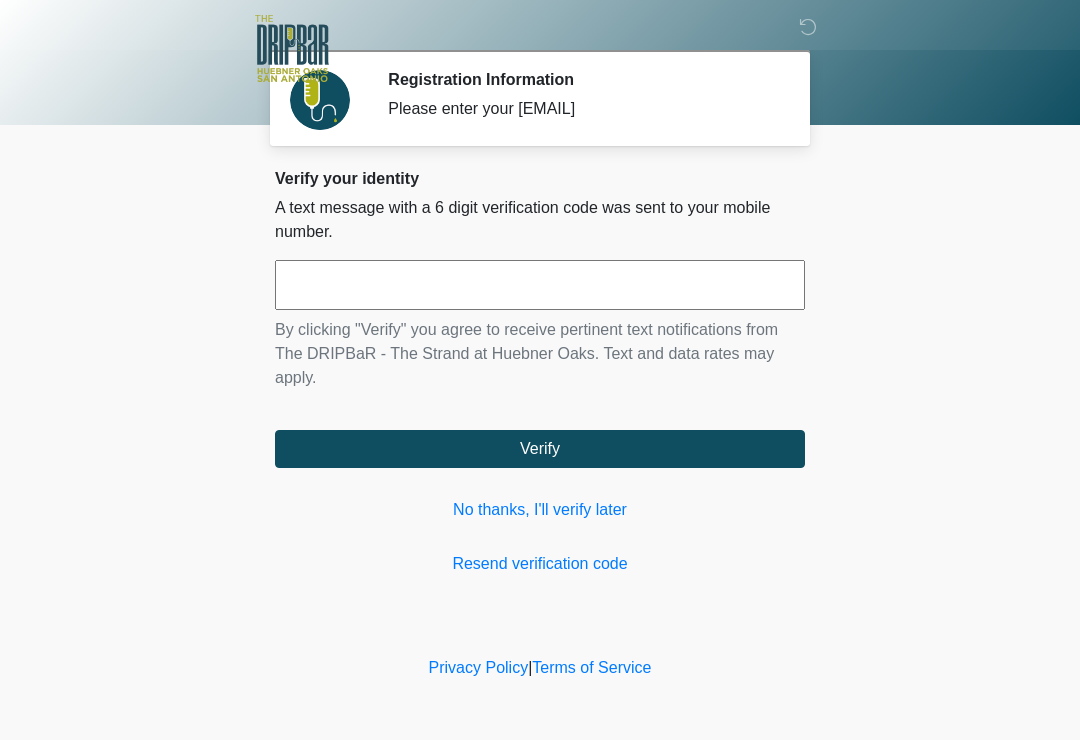 scroll, scrollTop: 0, scrollLeft: 0, axis: both 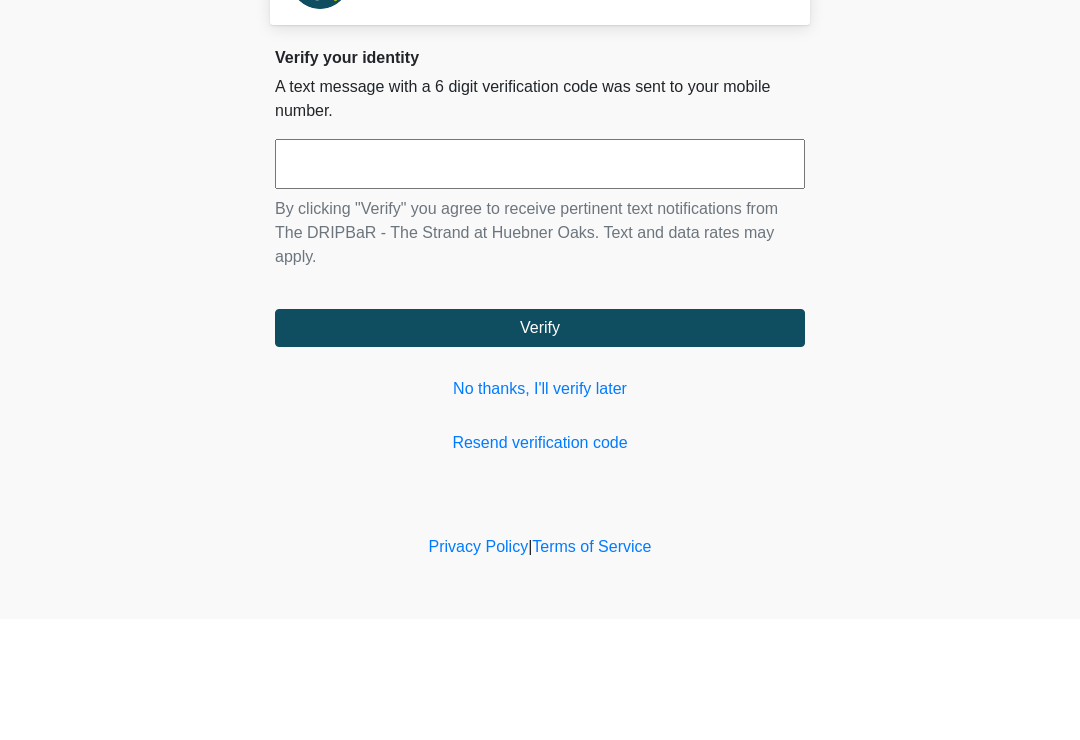 click on "Registration Information Please enter your [EMAIL] Please connect to Wi-Fi now Provide us with your contact info Answer some questions about your medical history Complete a video call with one of our providers This is the beginning of your virtual Good Faith Exam . This step is necessary to provide official medical clearance and documentation for your upcoming treatment(s). To begin, press the continue button below and answer all questions with honesty. Continue Please be sure your device is connected to a Wi-Fi Network for quicker service. Continue" at bounding box center (540, 370) 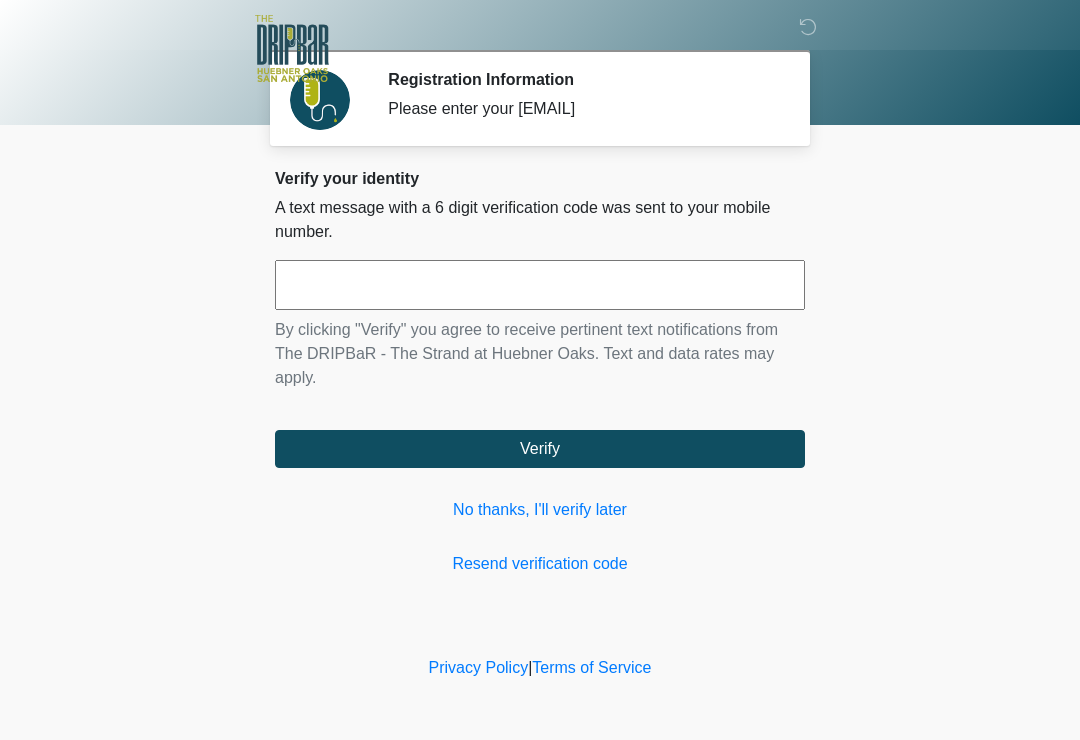 click on "Resend verification code" at bounding box center [540, 564] 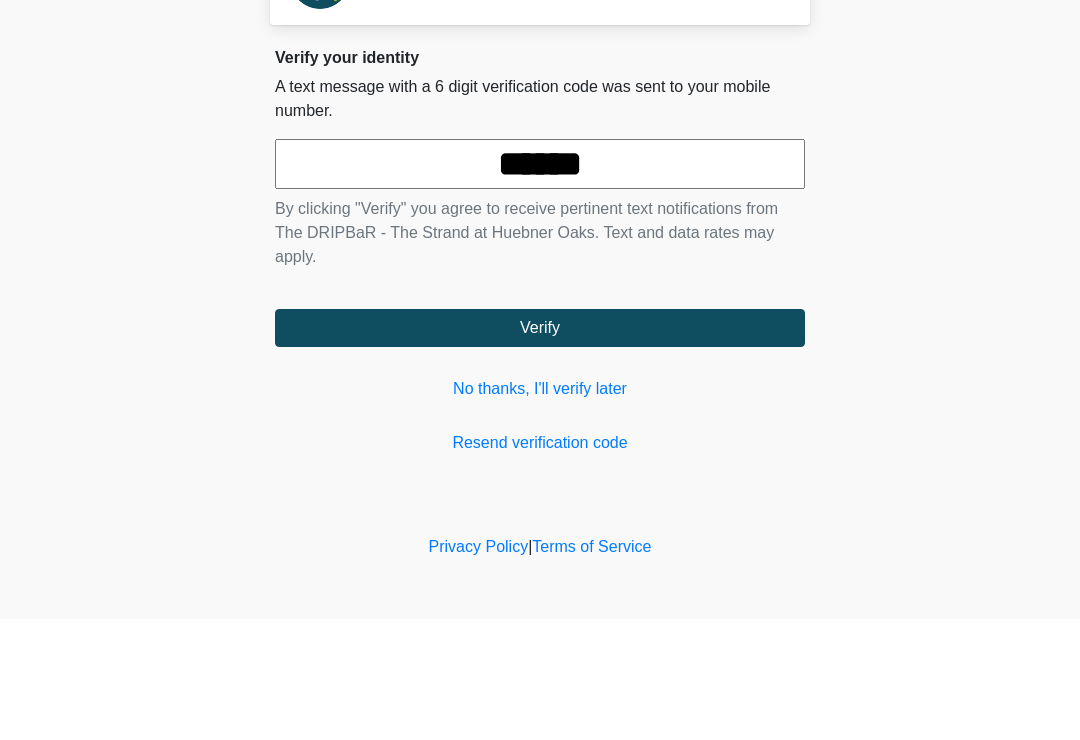 type on "******" 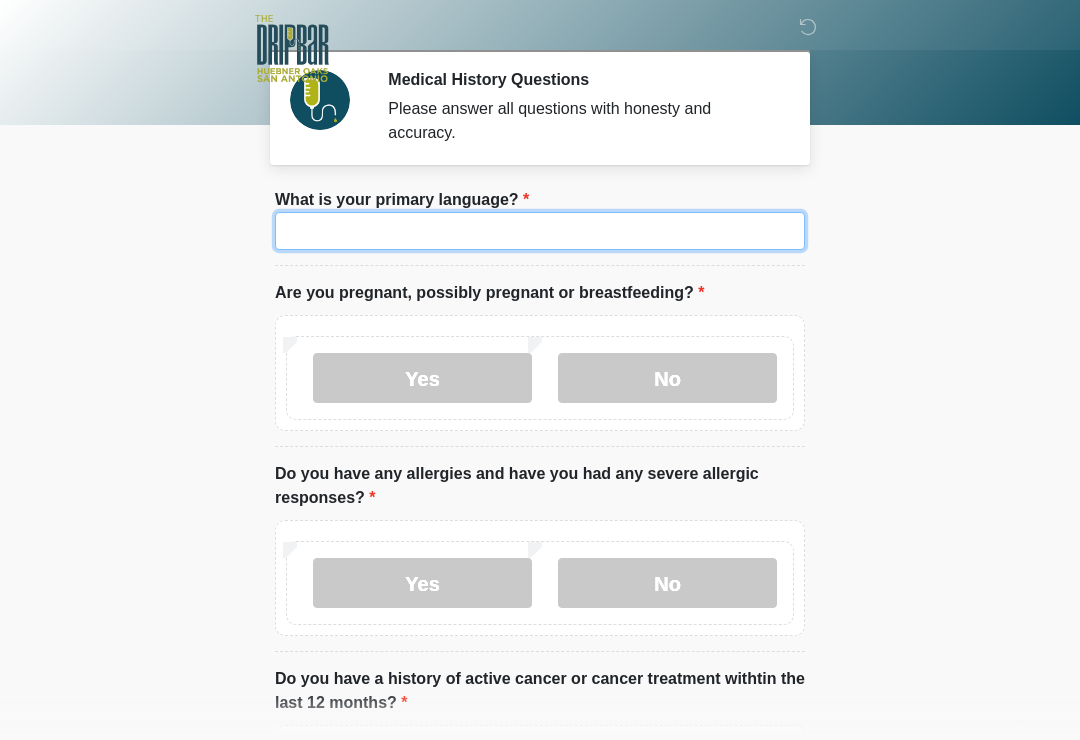 click on "What is your primary language?" at bounding box center (540, 231) 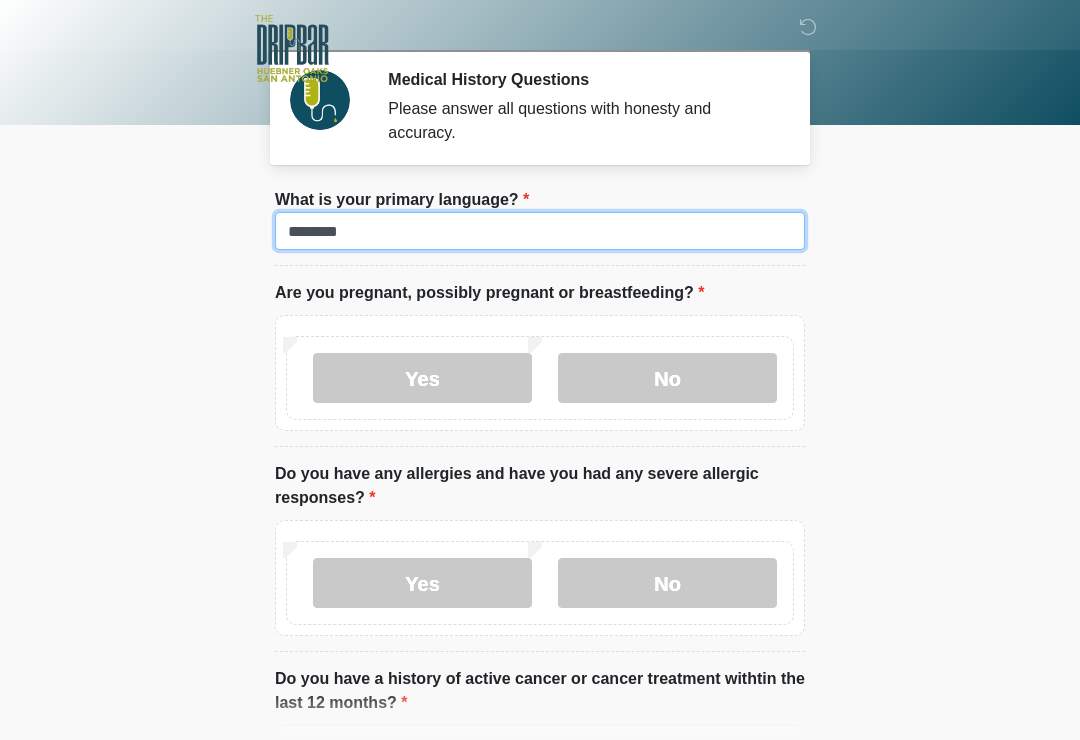 type on "*******" 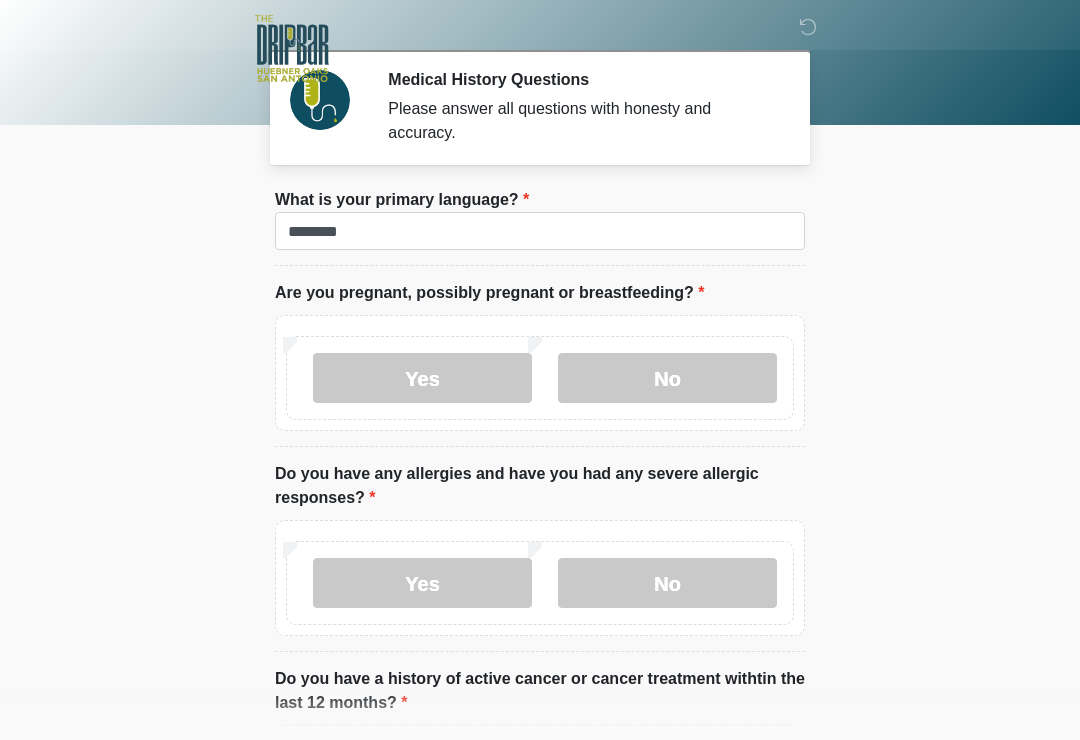 click on "Medical History Questions Please answer all questions with honesty and accuracy. Please connect to Wi-Fi now Provide us with your contact info Answer some questions about your medical history Complete a video call with one of our providers This is the beginning of your virtual Good Faith Exam . This step is necessary to provide official medical clearance and documentation for your upcoming treatment(s). To begin, press the continue button below and answer all questions with honesty. Continue Please be sure your device is connected to a Wi-Fi Network for quicker service. Continue" at bounding box center (540, 370) 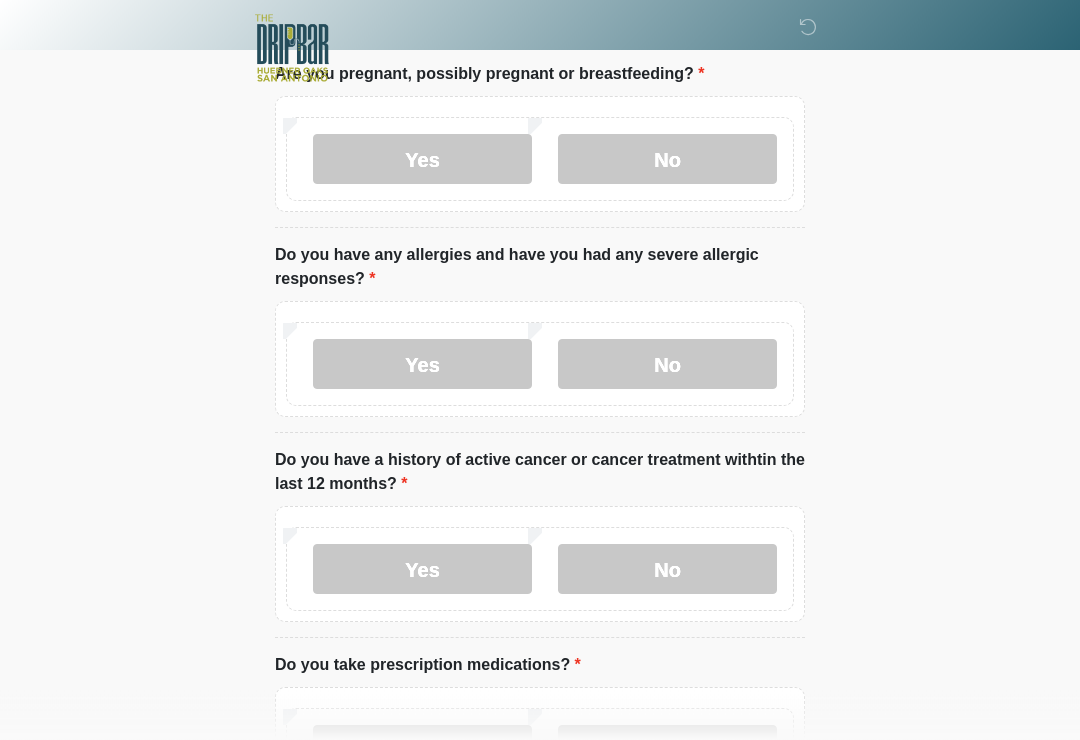 scroll, scrollTop: 219, scrollLeft: 0, axis: vertical 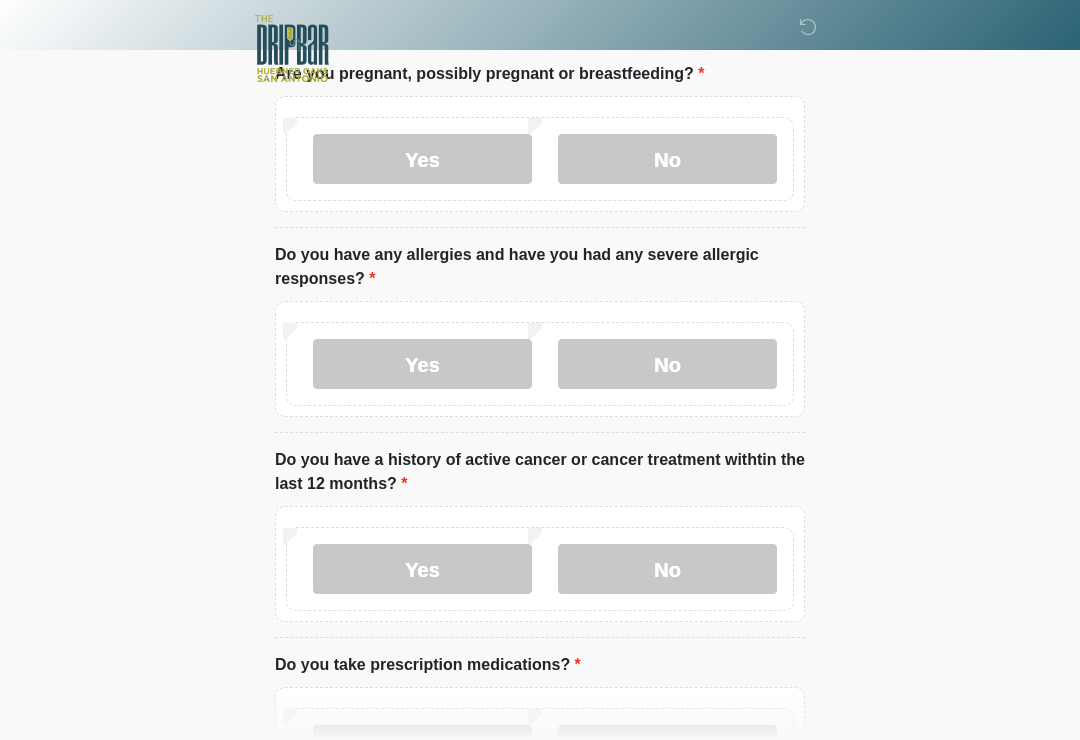 click on "Yes" at bounding box center (422, 364) 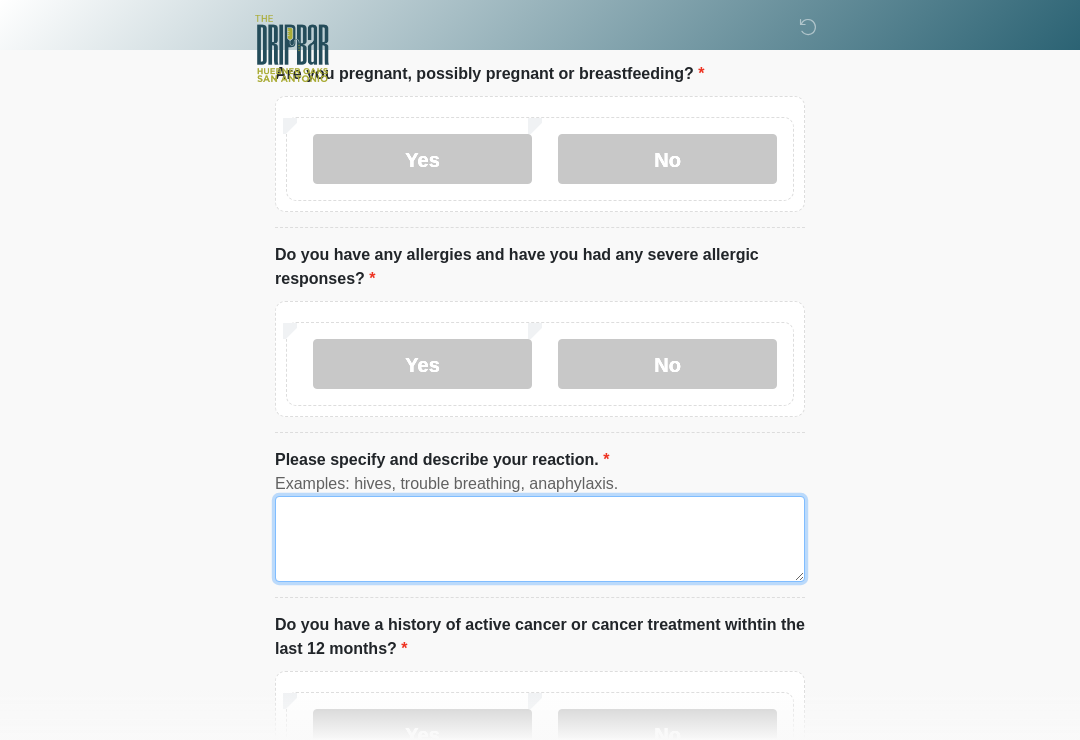 click on "Please specify and describe your reaction." at bounding box center [540, 539] 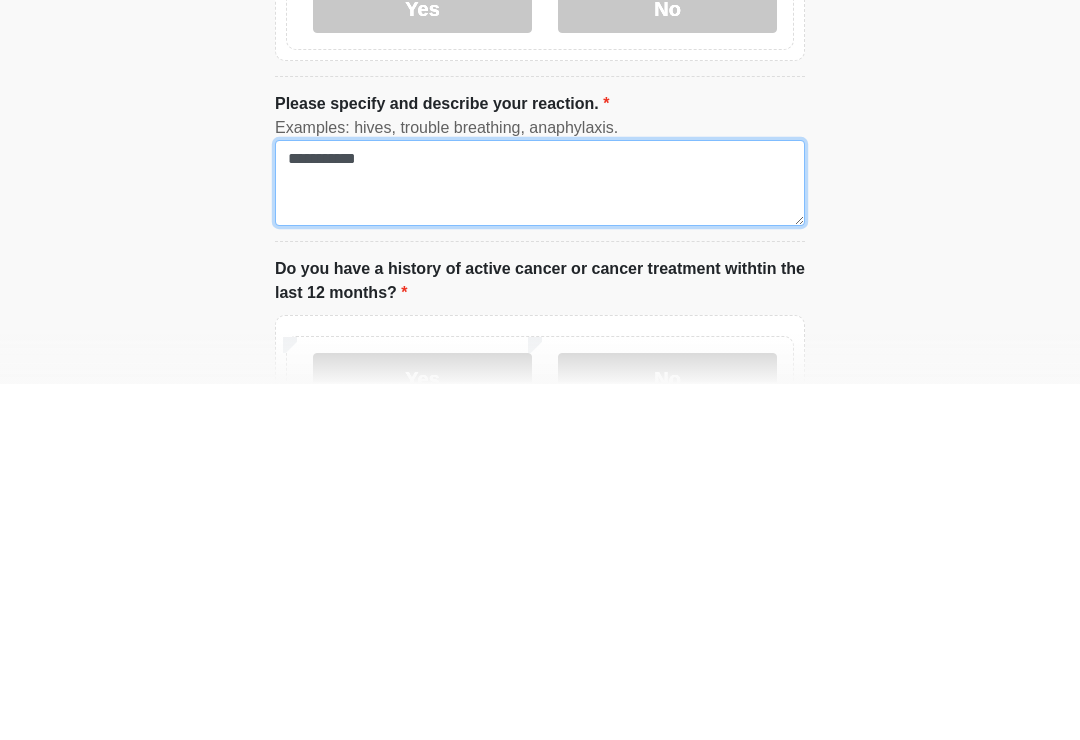 type on "**********" 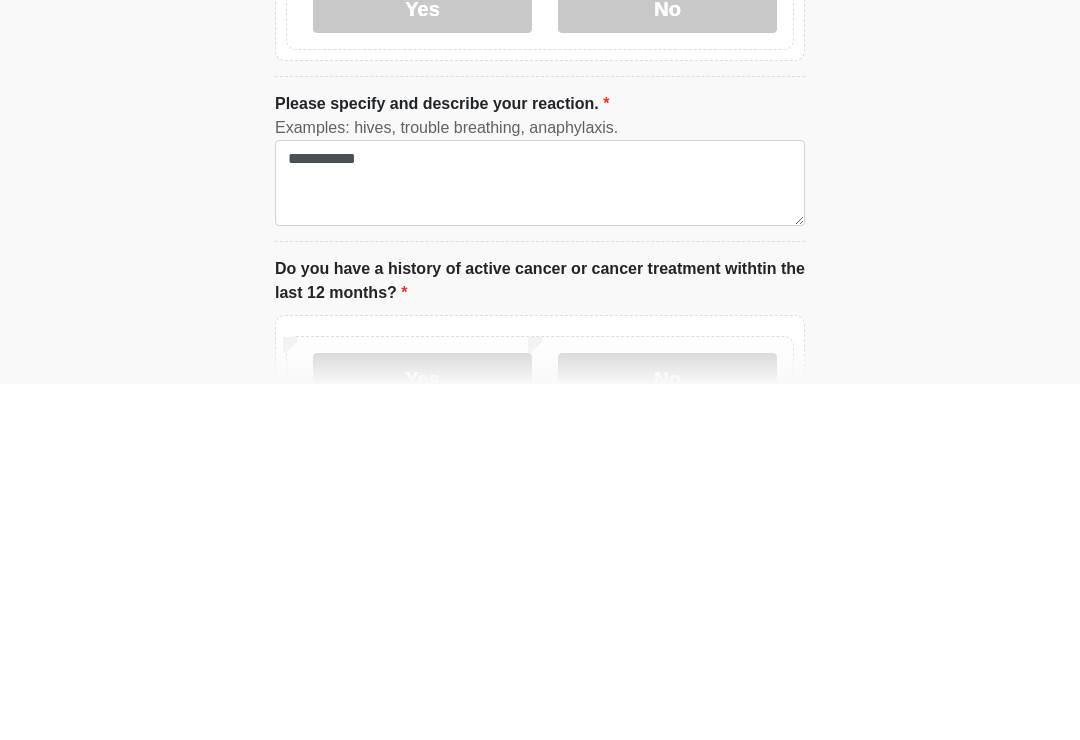 click on "Medical History Questions Please answer all questions with honesty and accuracy. Please connect to Wi-Fi now Provide us with your contact info Answer some questions about your medical history Complete a video call with one of our providers This is the beginning of your virtual Good Faith Exam . This step is necessary to provide official medical clearance and documentation for your upcoming treatment(s). To begin, press the continue button below and answer all questions with honesty. Continue Please be sure your device is connected to a Wi-Fi Network for quicker service. Continue" at bounding box center (540, 151) 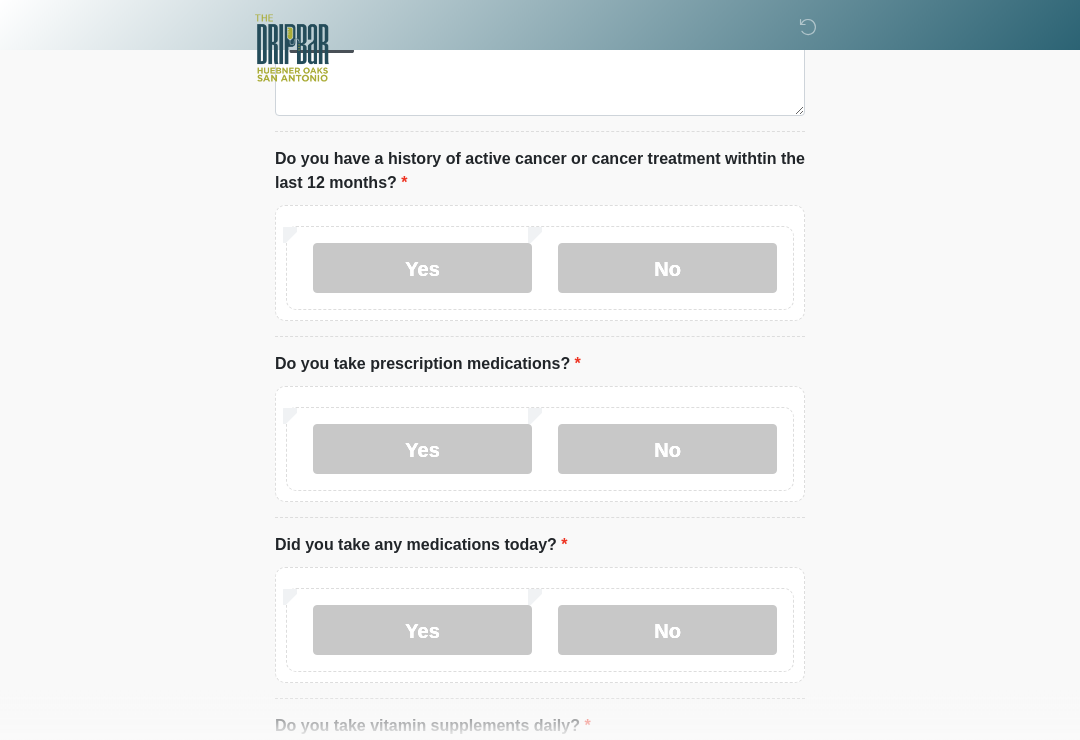 scroll, scrollTop: 690, scrollLeft: 0, axis: vertical 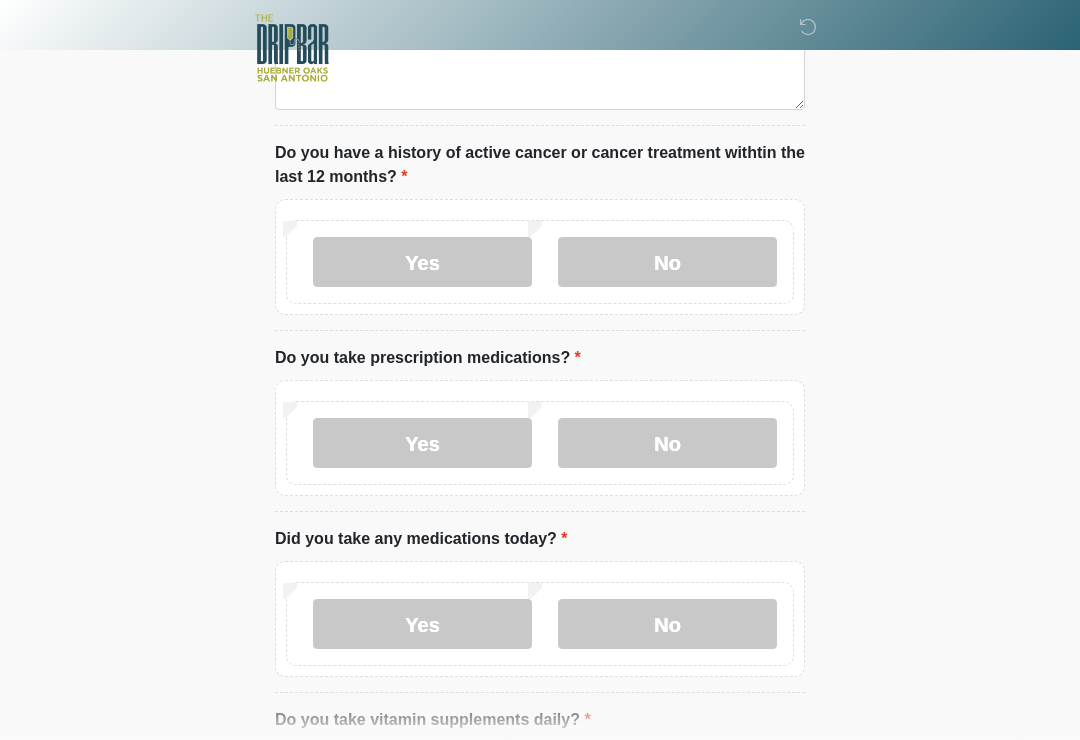 click on "No" at bounding box center (667, 263) 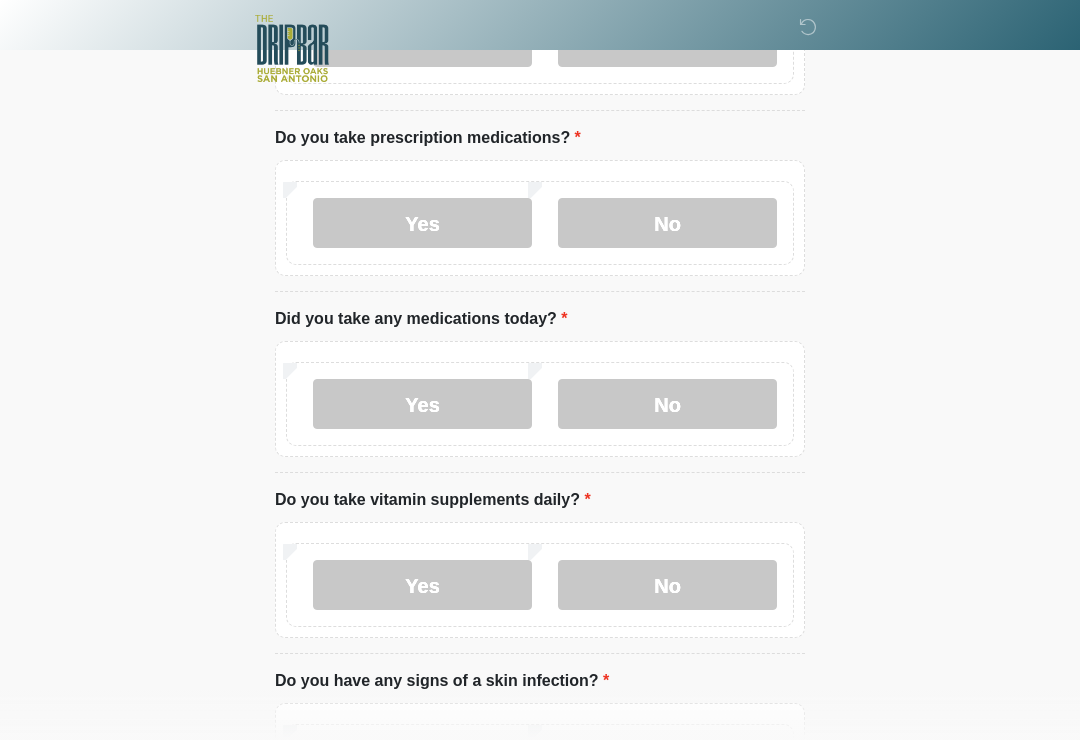 scroll, scrollTop: 922, scrollLeft: 0, axis: vertical 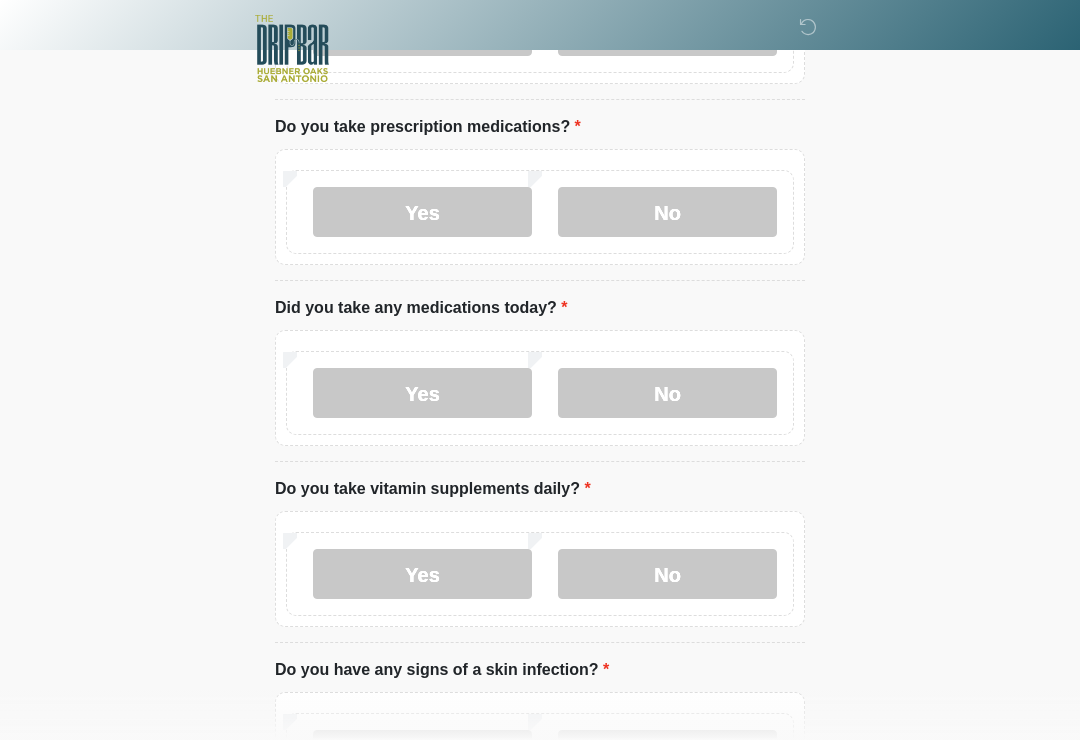click on "Yes" at bounding box center (422, 212) 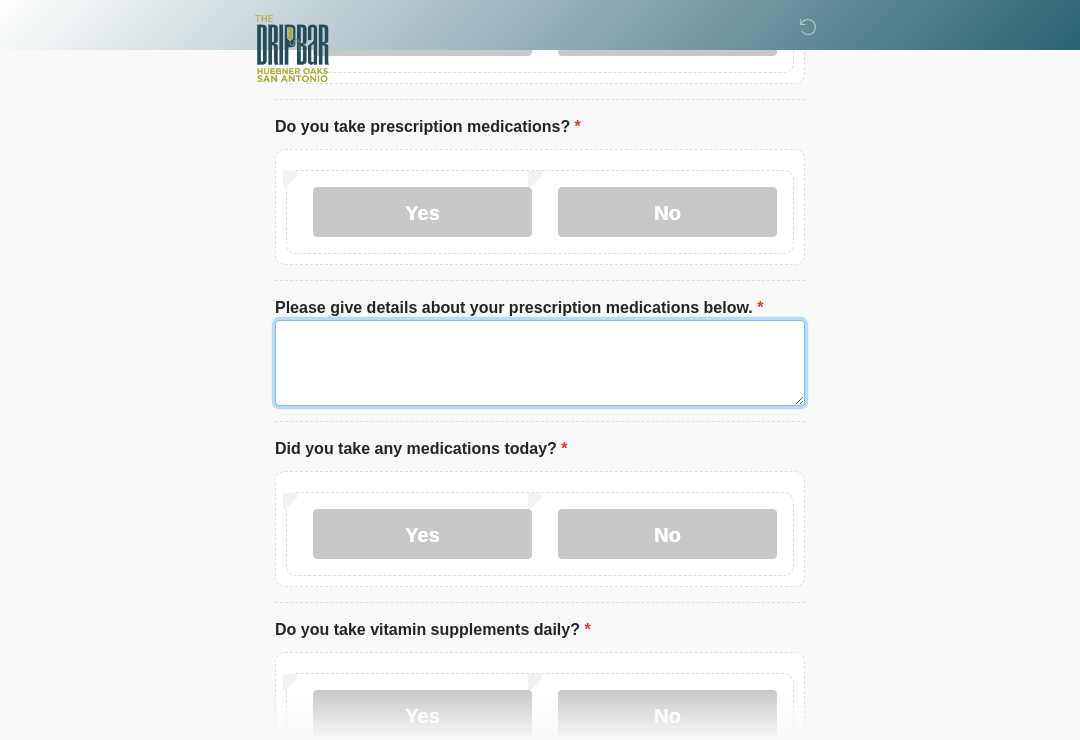 click on "Please give details about your prescription medications below." at bounding box center [540, 363] 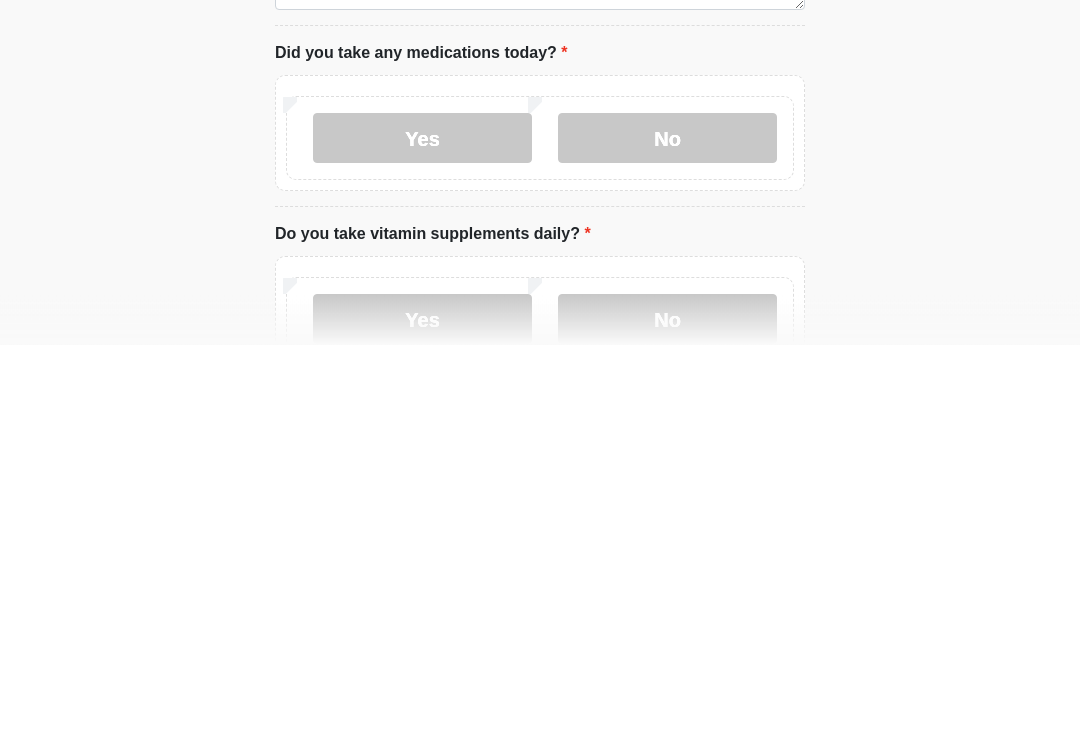 click on "No" at bounding box center (667, 715) 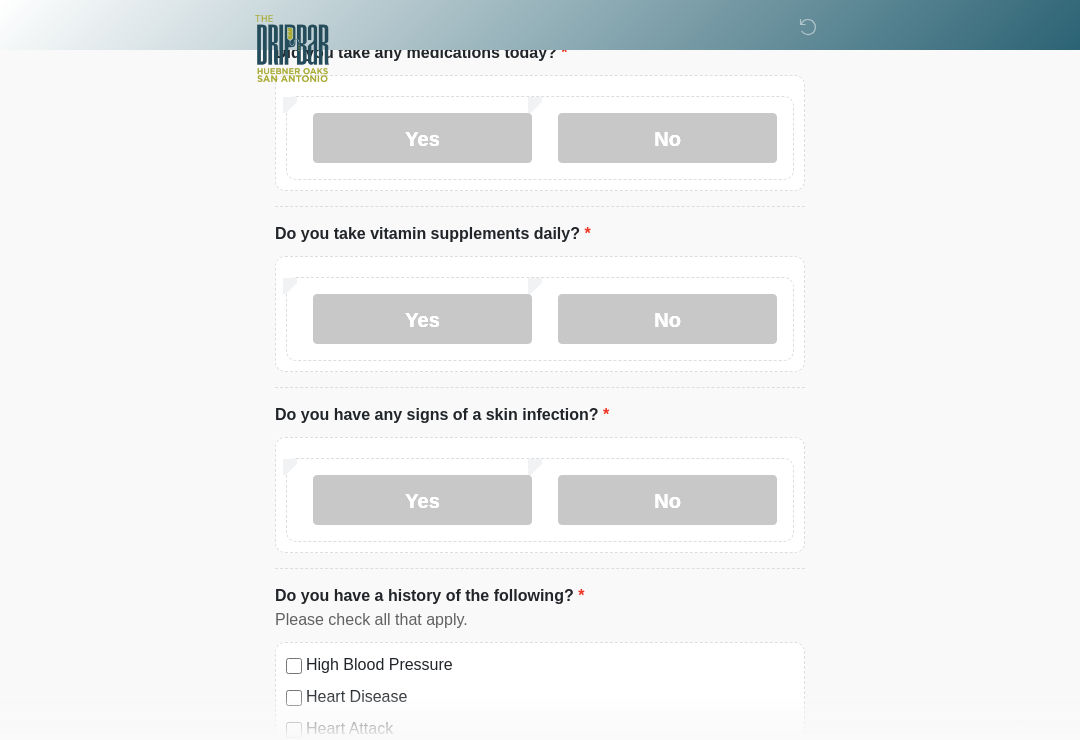 click on "No" at bounding box center [667, 500] 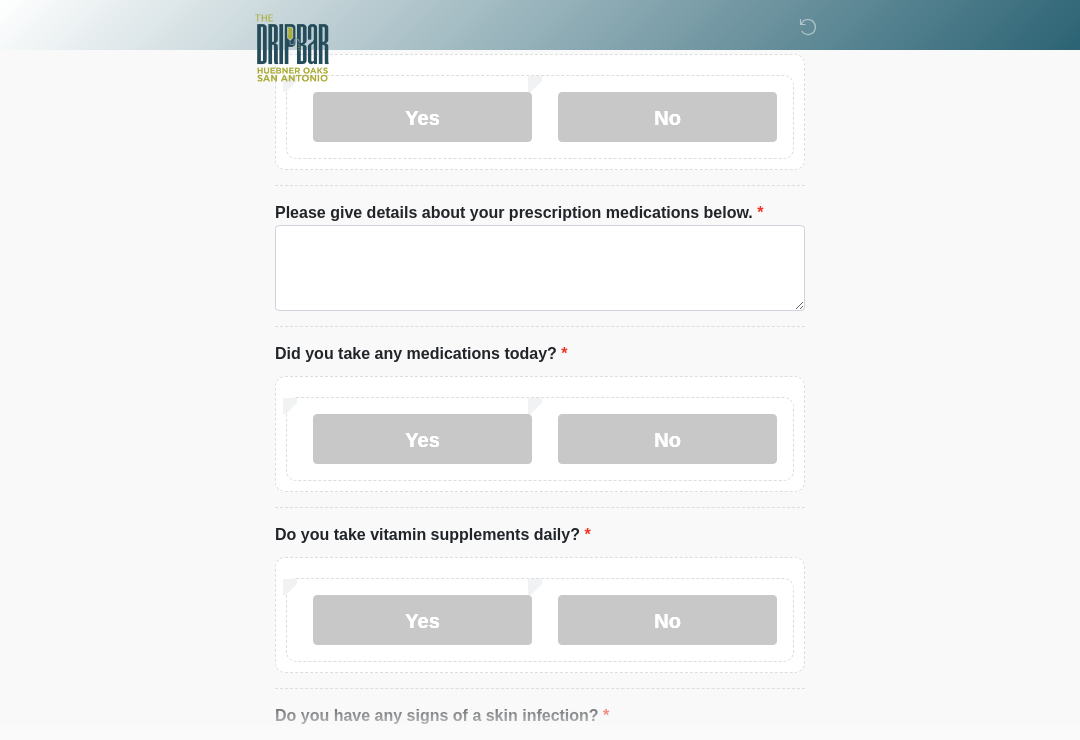 scroll, scrollTop: 1017, scrollLeft: 0, axis: vertical 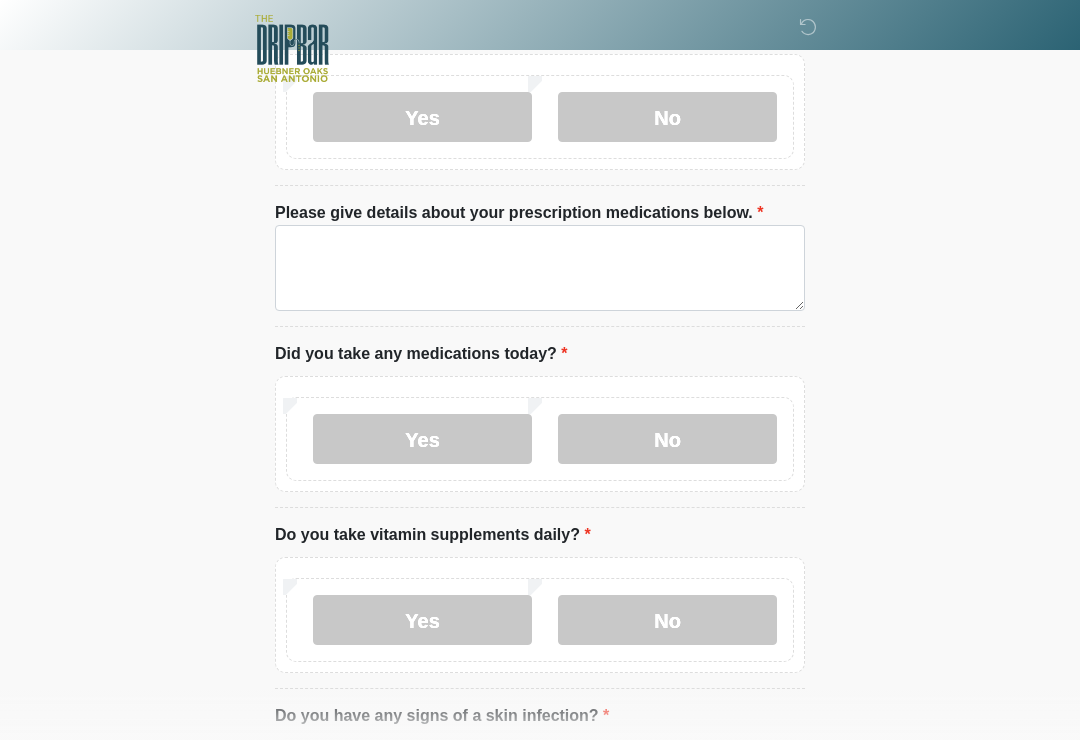 click on "Yes" at bounding box center (422, 620) 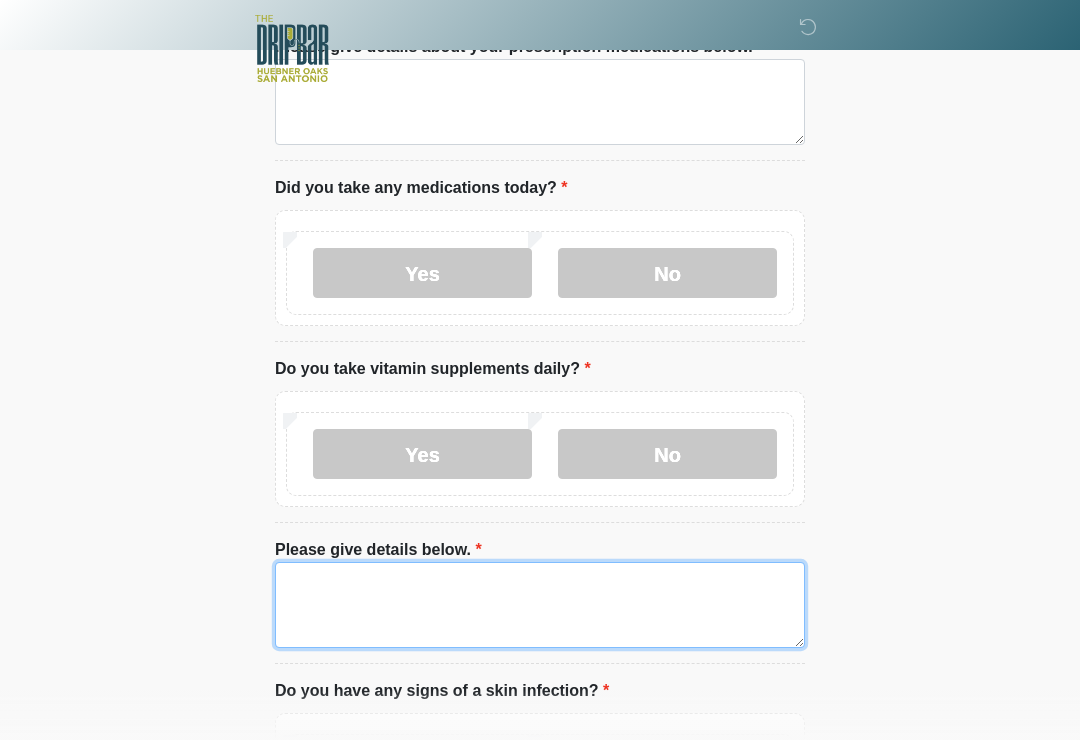 click on "Please give details below." at bounding box center [540, 605] 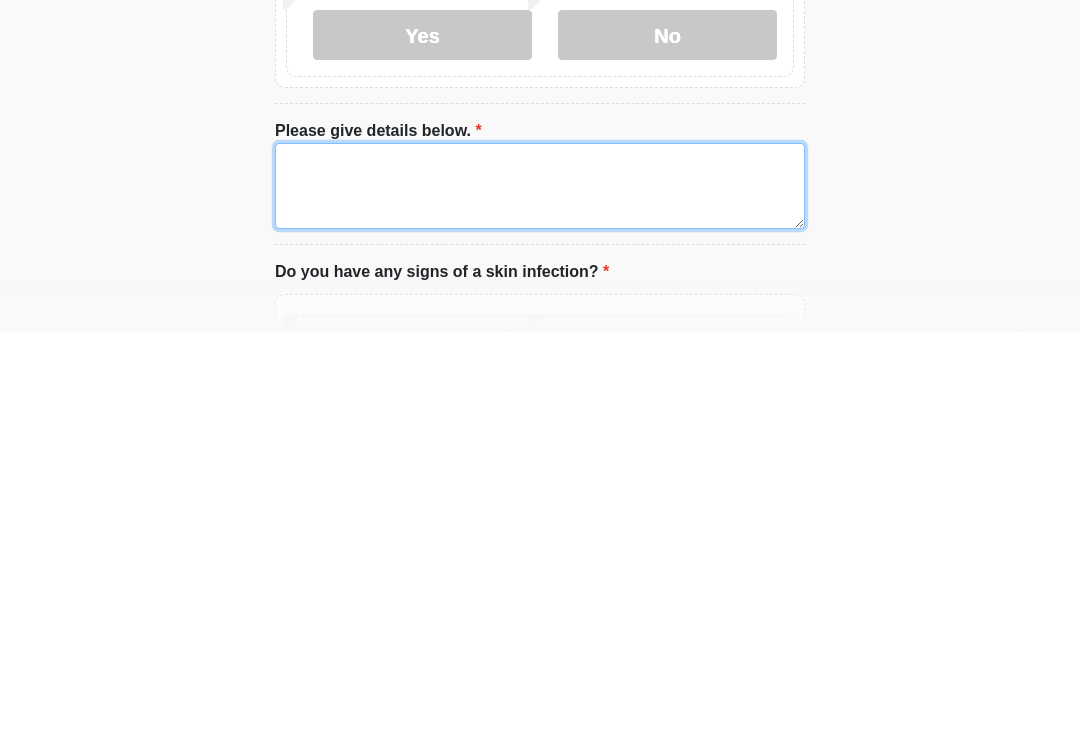 type on "*" 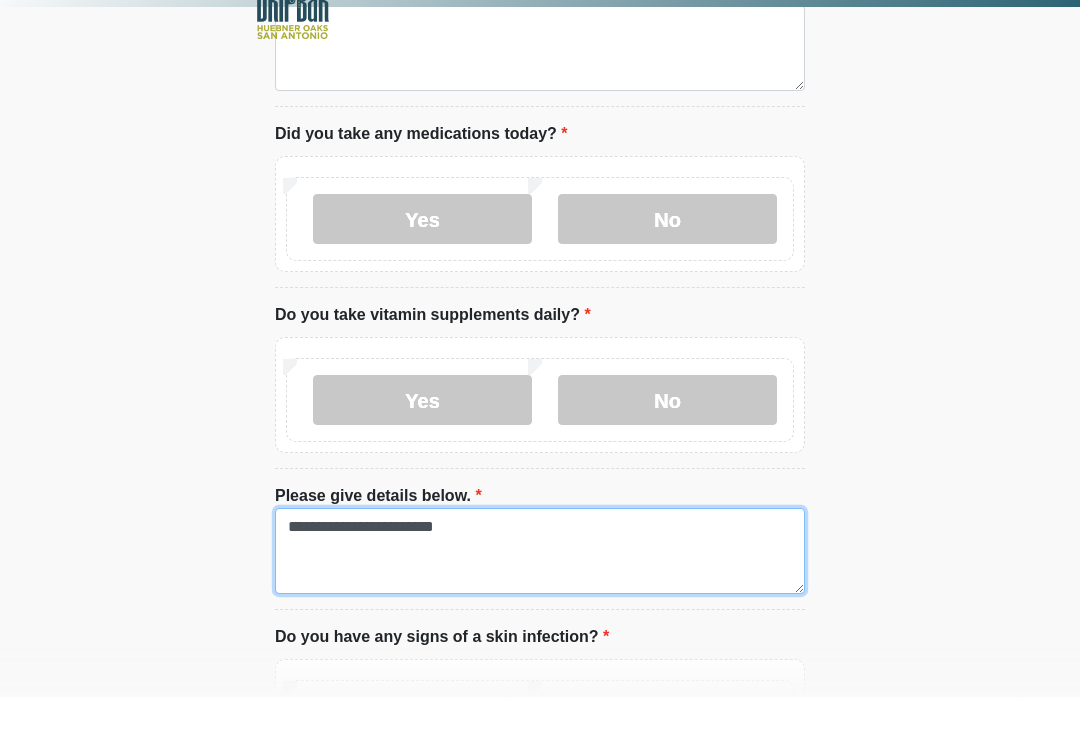 scroll, scrollTop: 1175, scrollLeft: 0, axis: vertical 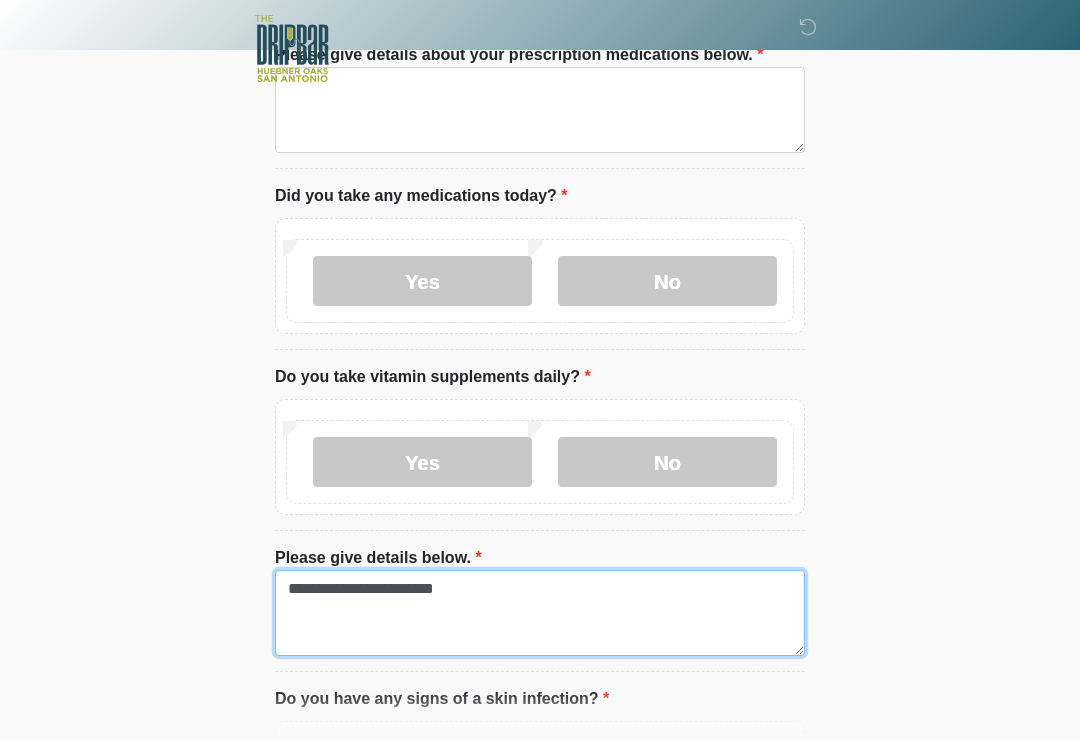 type on "**********" 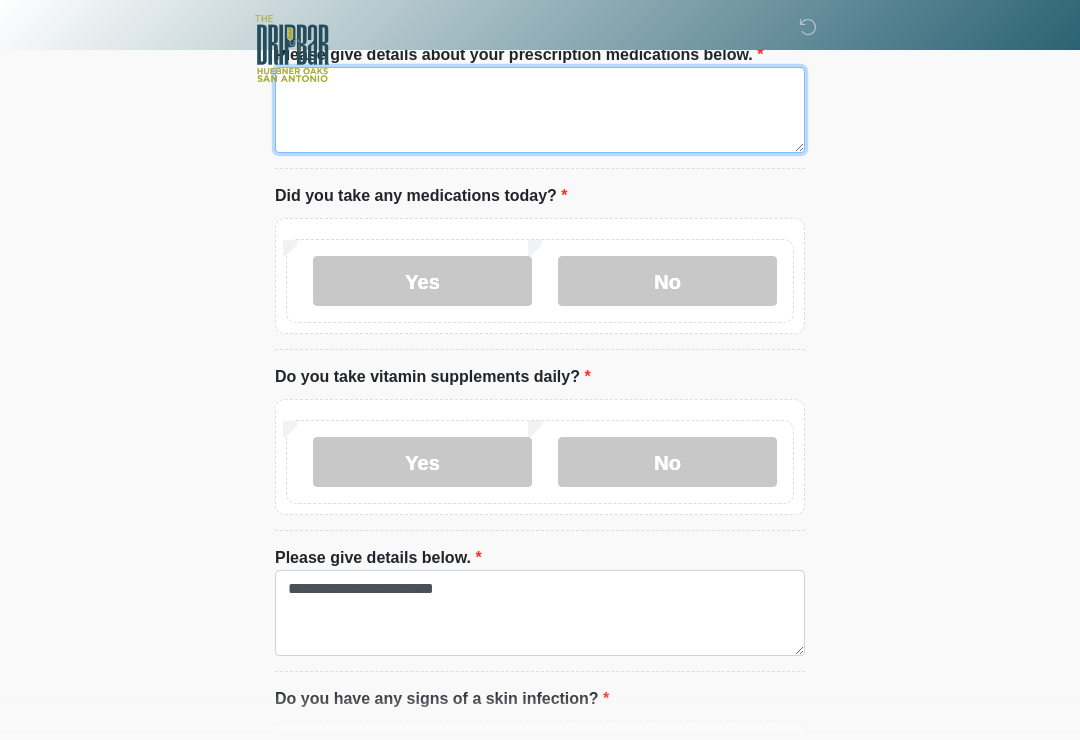 click on "Please give details about your prescription medications below." at bounding box center (540, 110) 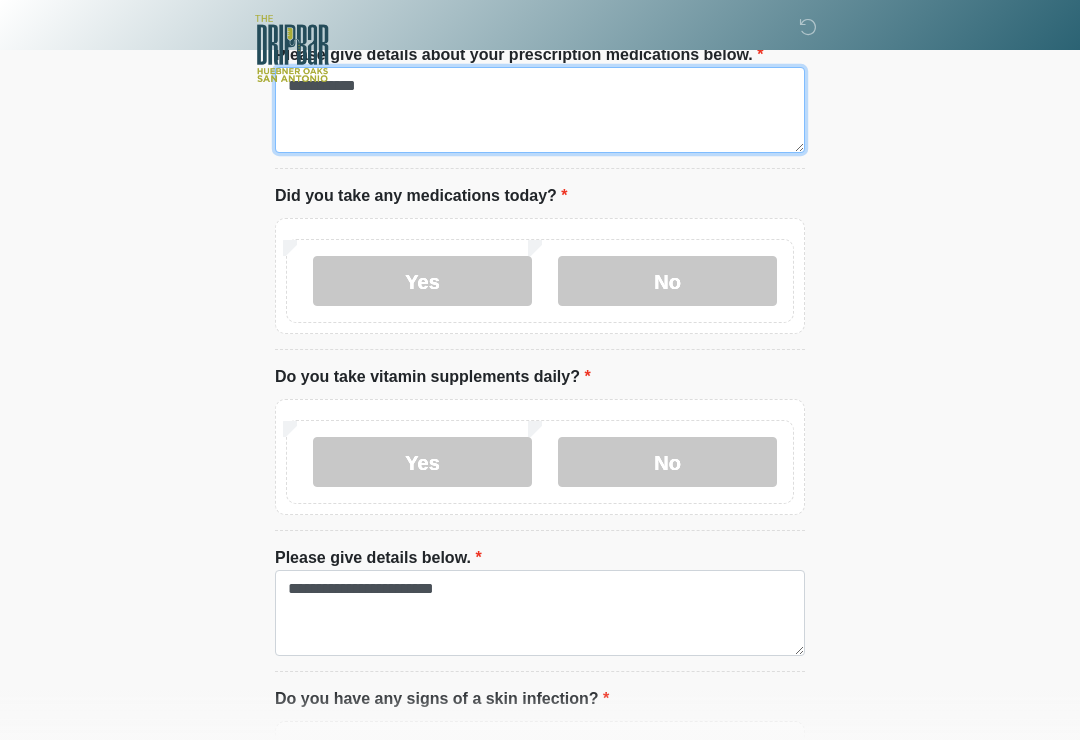 type on "**********" 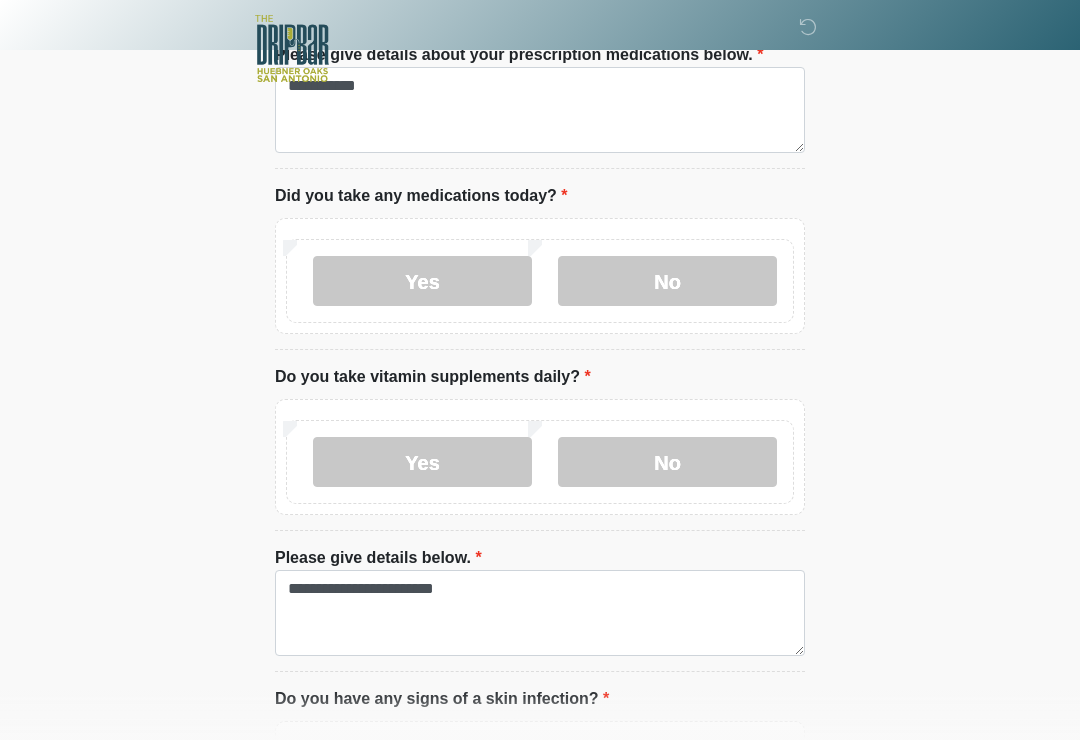 click on "Medical History Questions Please answer all questions with honesty and accuracy. Please connect to Wi-Fi now Provide us with your contact info Answer some questions about your medical history Complete a video call with one of our providers This is the beginning of your virtual Good Faith Exam . This step is necessary to provide official medical clearance and documentation for your upcoming treatment(s). To begin, press the continue button below and answer all questions with honesty. Continue Please be sure your device is connected to a Wi-Fi Network for quicker service. Continue" at bounding box center [540, -805] 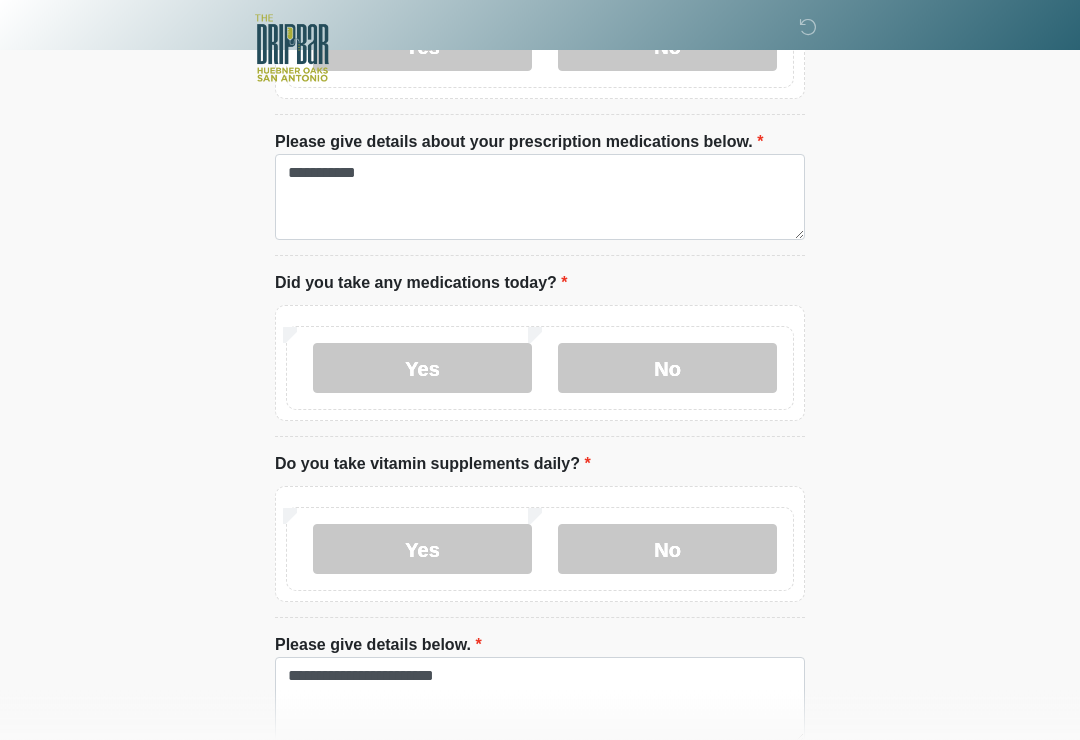 click on "Yes" at bounding box center [422, 369] 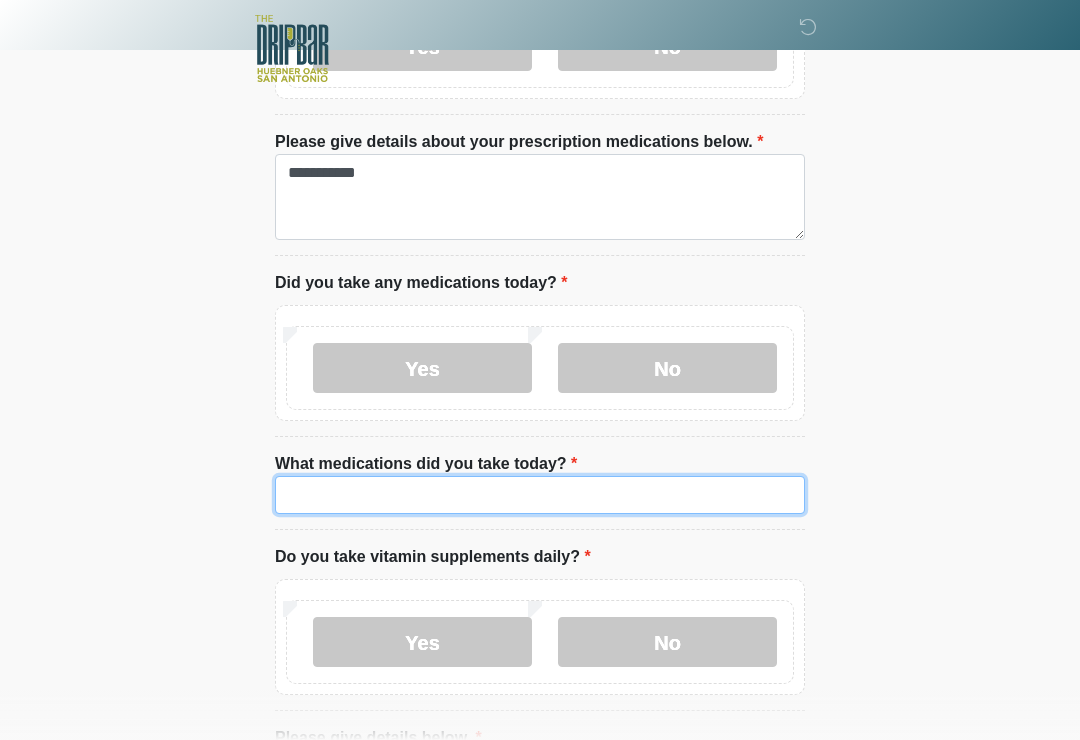 click on "What medications did you take today?" at bounding box center [540, 495] 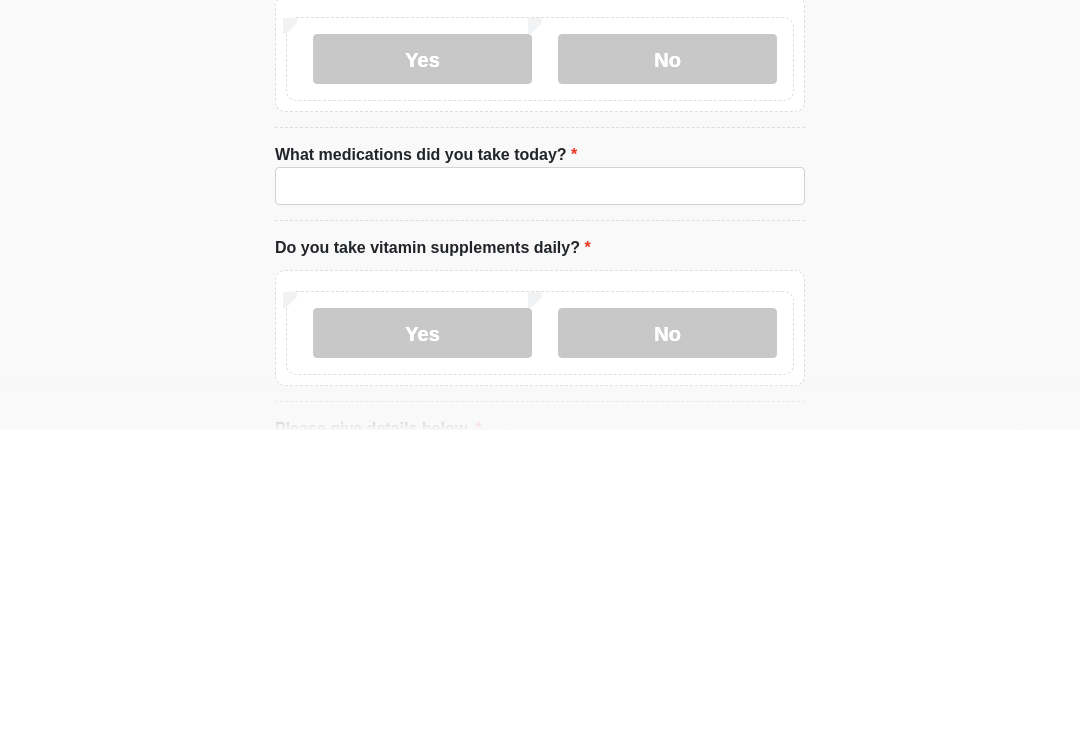 click on "Medical History Questions Please answer all questions with honesty and accuracy. Please connect to Wi-Fi now Provide us with your contact info Answer some questions about your medical history Complete a video call with one of our providers This is the beginning of your virtual Good Faith Exam . This step is necessary to provide official medical clearance and documentation for your upcoming treatment(s). To begin, press the continue button below and answer all questions with honesty. Continue Please be sure your device is connected to a Wi-Fi Network for quicker service. Continue" at bounding box center (540, -717) 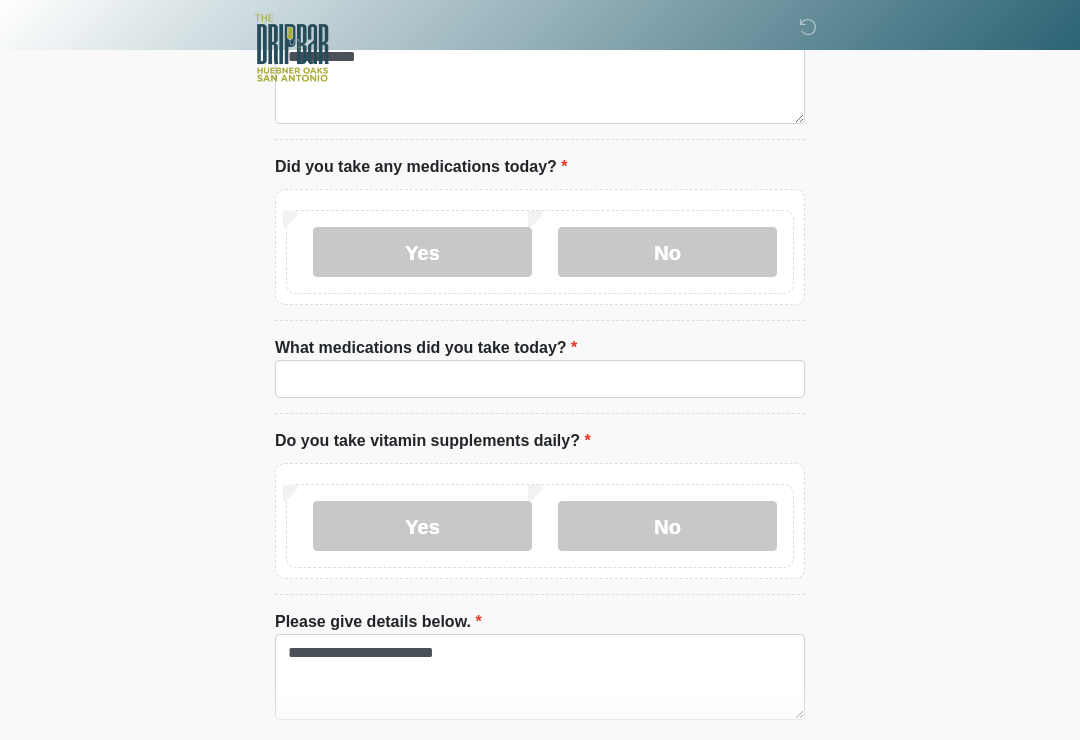 scroll, scrollTop: 1199, scrollLeft: 0, axis: vertical 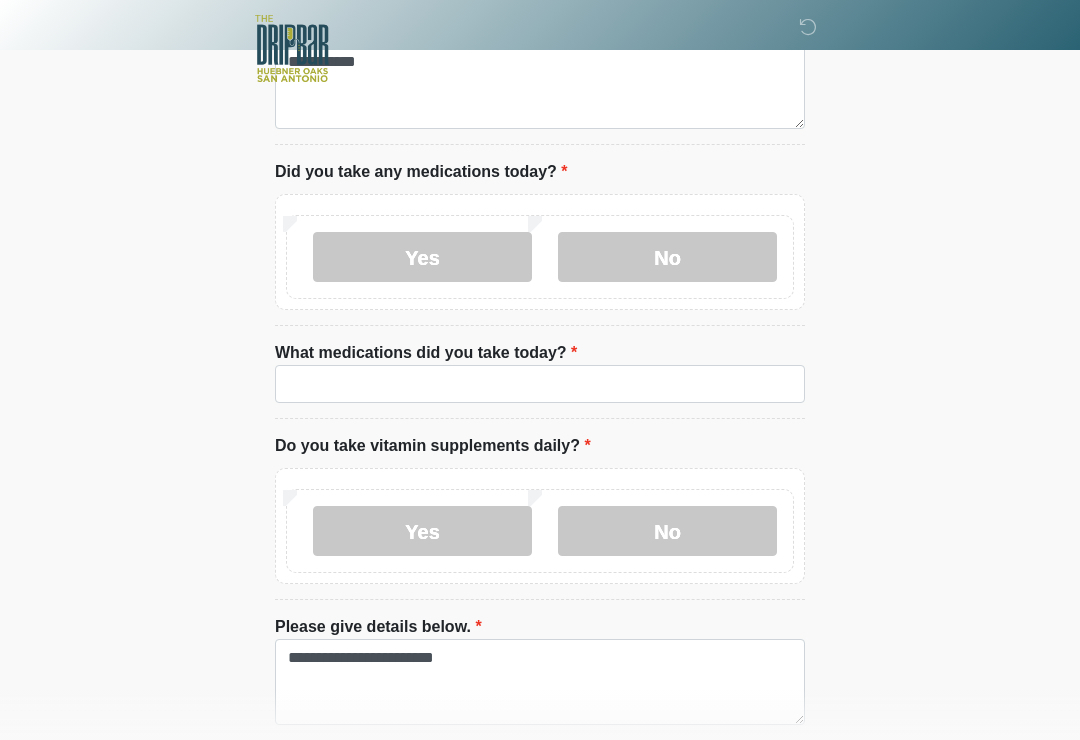 click on "No" at bounding box center [667, 257] 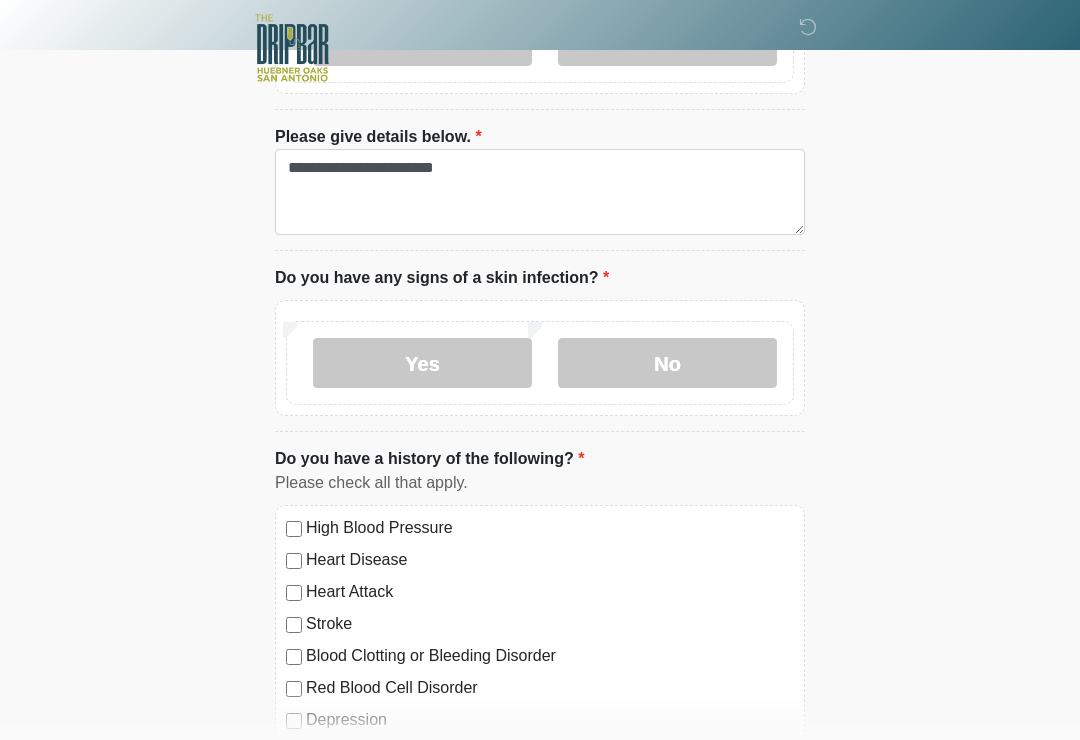 scroll, scrollTop: 1569, scrollLeft: 0, axis: vertical 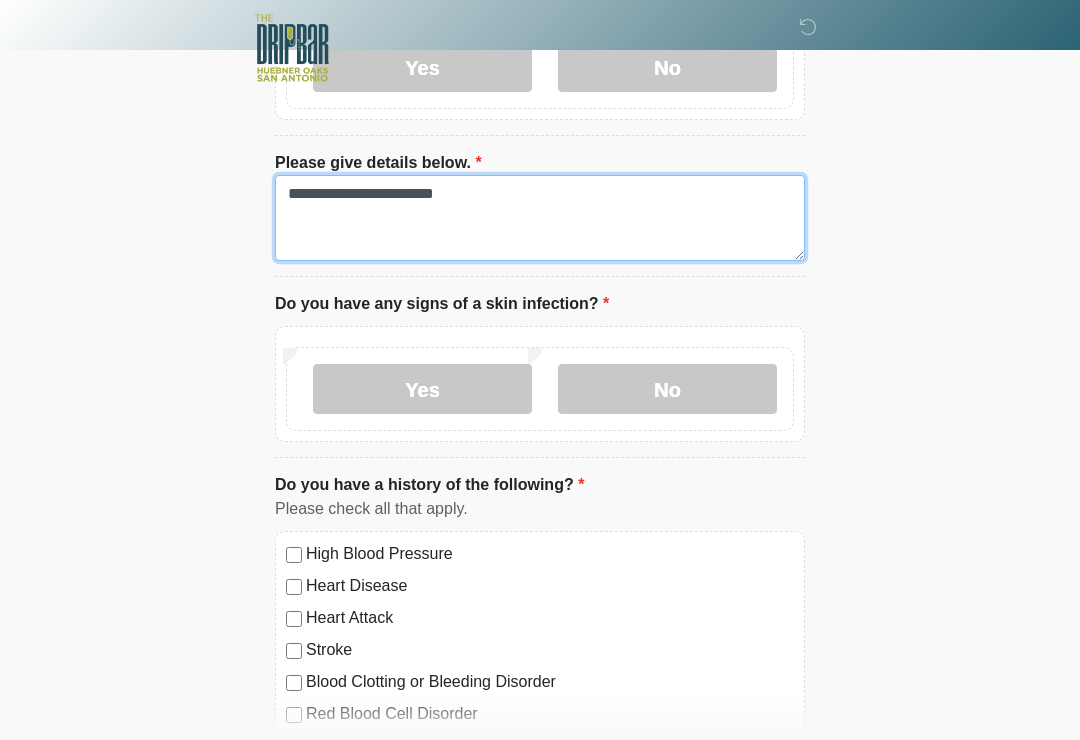 click on "**********" at bounding box center [540, 219] 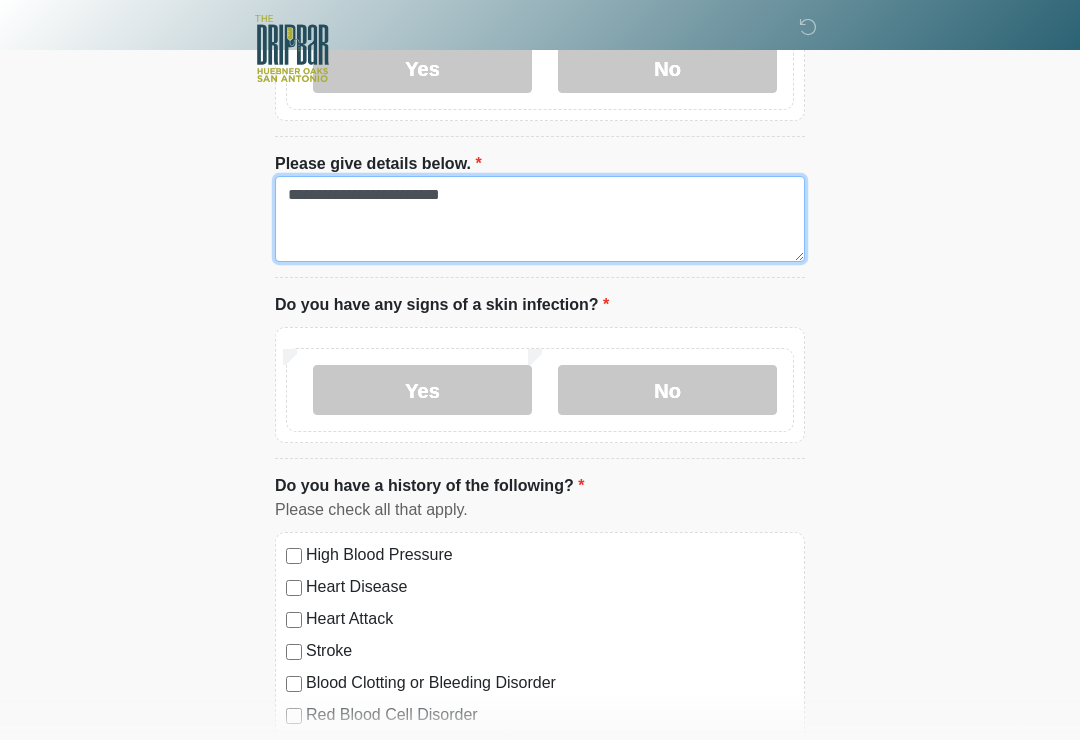 type on "**********" 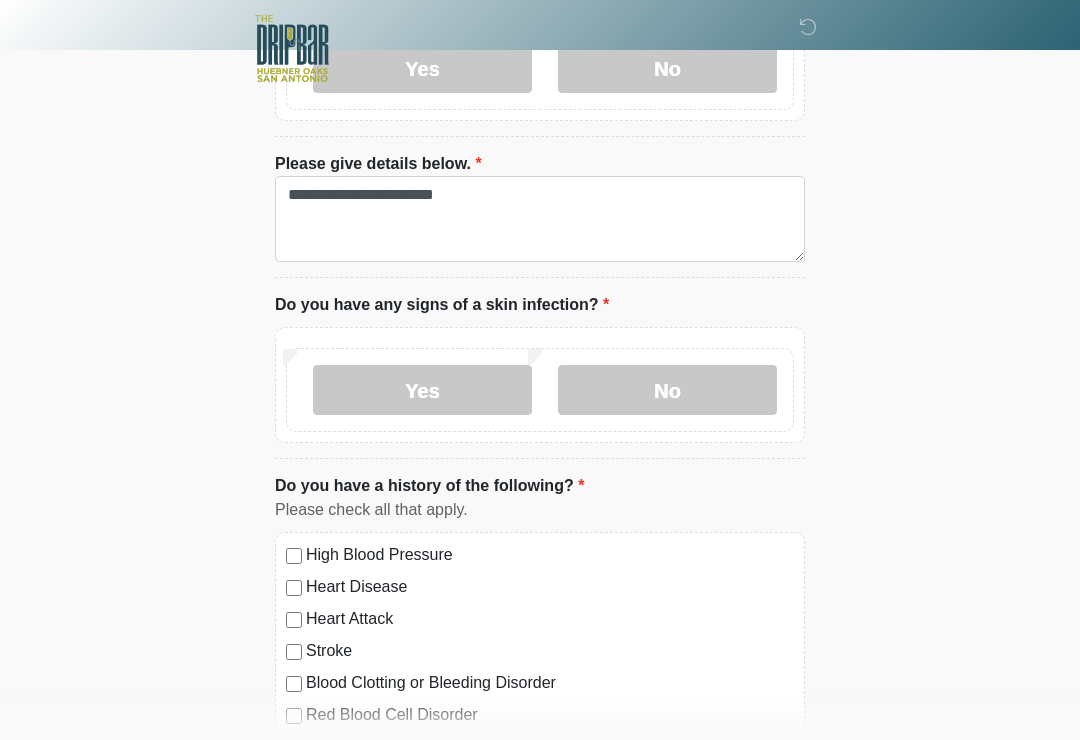 click on "Medical History Questions Please answer all questions with honesty and accuracy. Please connect to Wi-Fi now Provide us with your contact info Answer some questions about your medical history Complete a video call with one of our providers This is the beginning of your virtual Good Faith Exam . This step is necessary to provide official medical clearance and documentation for your upcoming treatment(s). To begin, press the continue button below and answer all questions with honesty. Continue Please be sure your device is connected to a Wi-Fi Network for quicker service. Continue" at bounding box center [540, -1199] 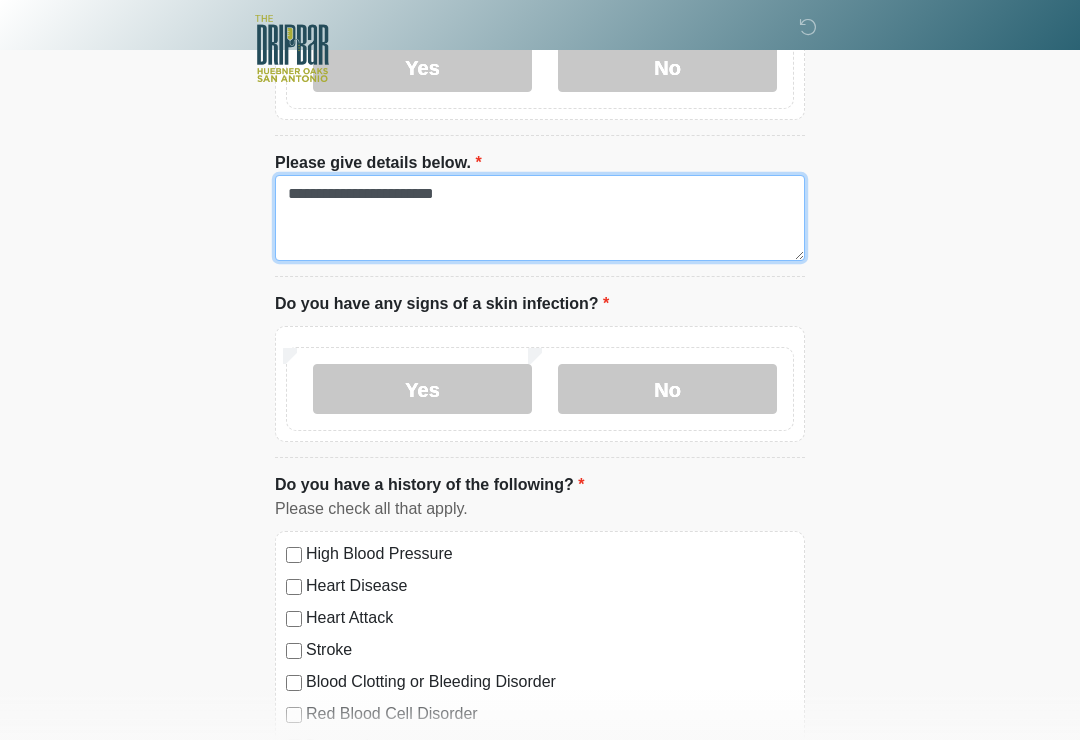 click on "**********" at bounding box center (540, 218) 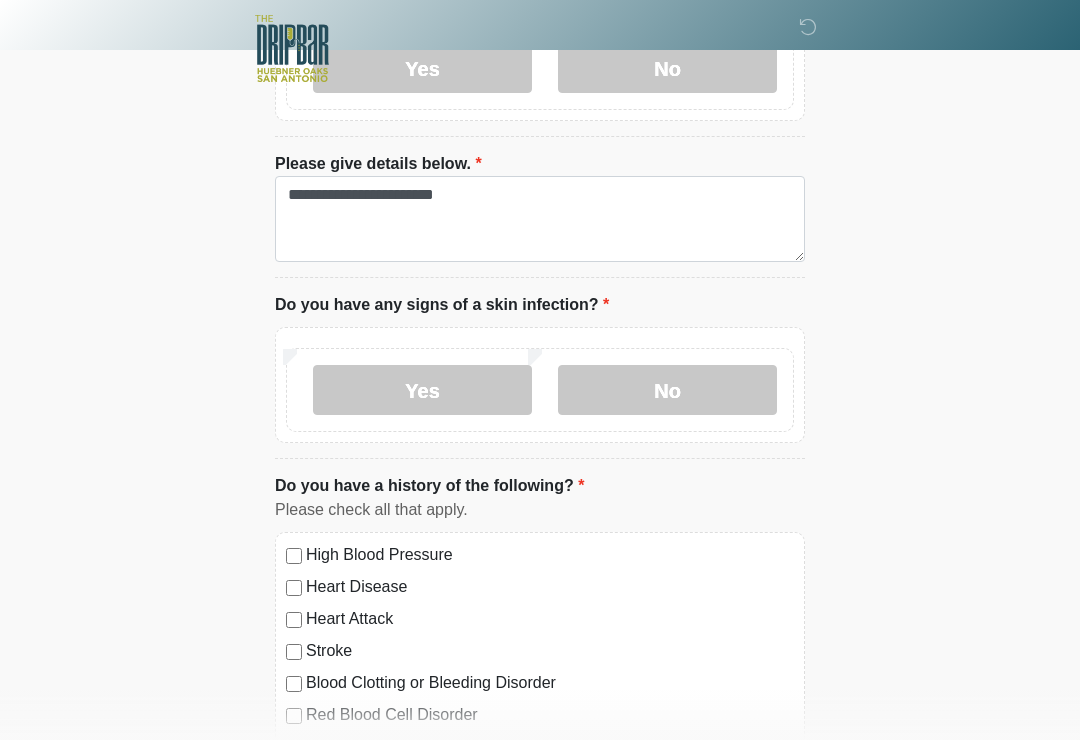 click on "Medical History Questions Please answer all questions with honesty and accuracy. Please connect to Wi-Fi now Provide us with your contact info Answer some questions about your medical history Complete a video call with one of our providers This is the beginning of your virtual Good Faith Exam . This step is necessary to provide official medical clearance and documentation for your upcoming treatment(s). To begin, press the continue button below and answer all questions with honesty. Continue Please be sure your device is connected to a Wi-Fi Network for quicker service. Continue" at bounding box center (540, -1199) 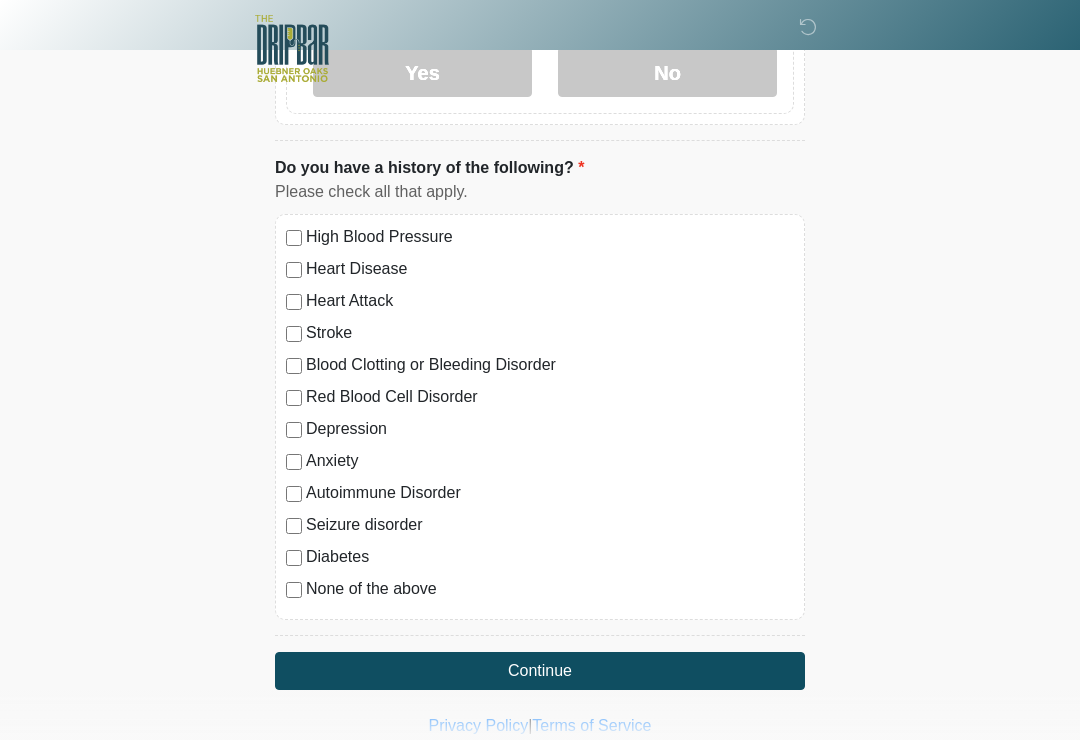 scroll, scrollTop: 1908, scrollLeft: 0, axis: vertical 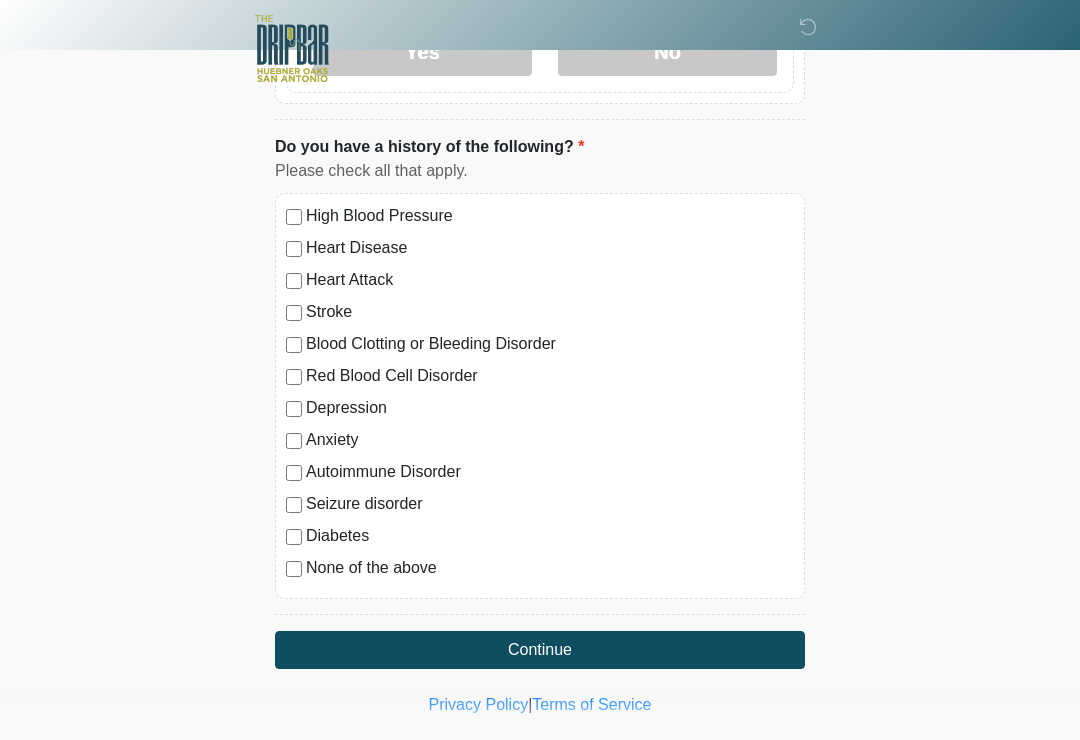 click on "Diabetes" at bounding box center (550, 536) 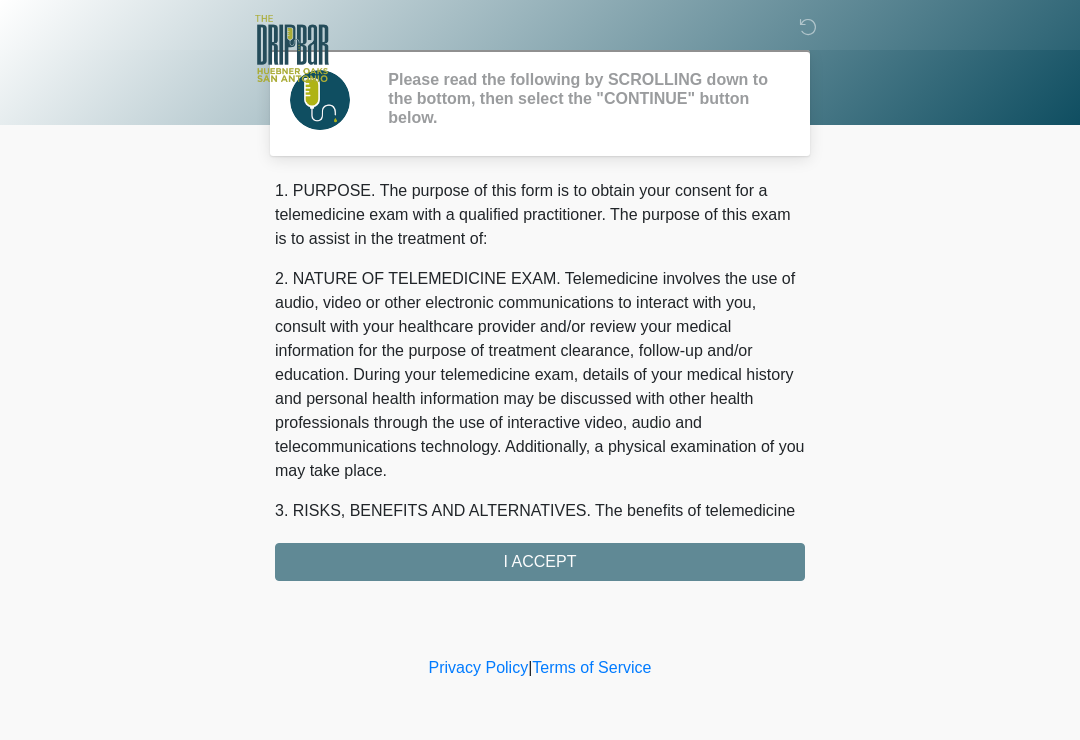 scroll, scrollTop: 0, scrollLeft: 0, axis: both 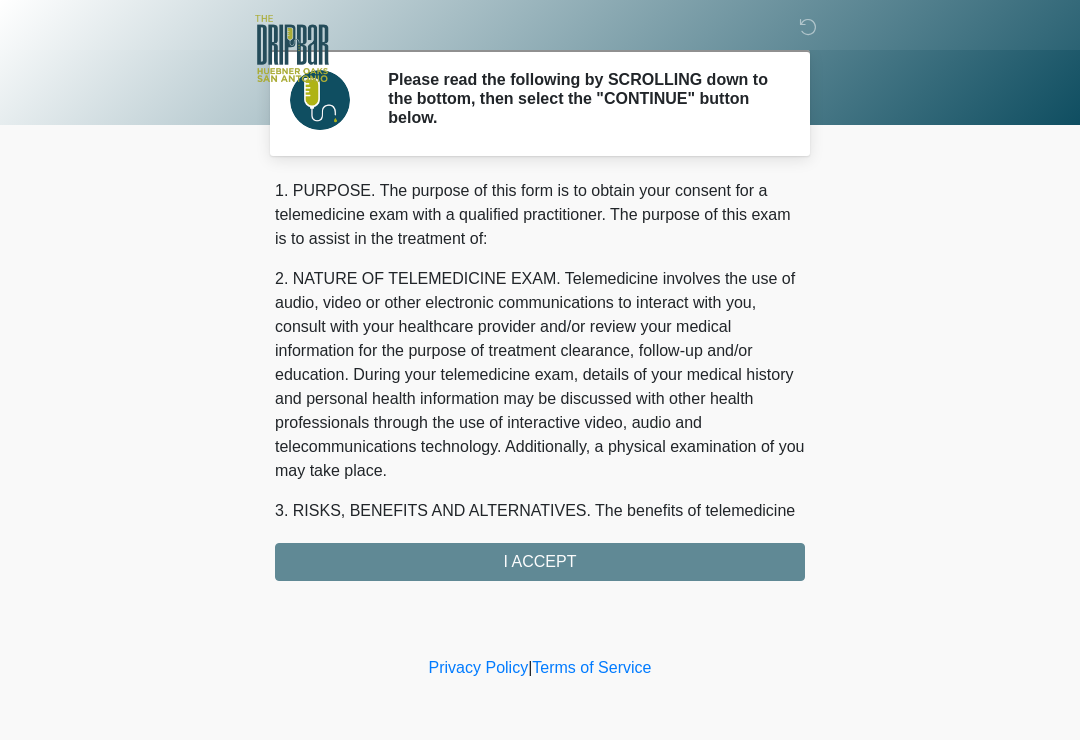 click on "1. PURPOSE. The purpose of this form is to obtain your consent for a telemedicine exam with a qualified practitioner. The purpose of this exam is to assist in the treatment of: 2. NATURE OF TELEMEDICINE EXAM. Telemedicine involves the use of audio, video or other electronic communications to interact with you, consult with your healthcare provider and/or review your medical information for the purpose of treatment clearance, follow-up and/or education. During your telemedicine exam, details of your medical history and personal health information may be discussed with other health professionals through the use of interactive video, audio and telecommunications technology. Additionally, a physical examination of you may take place. 4. HEALTHCARE INSTITUTION. The DRIPBaR - The Strand at Huebner Oaks has medical and non-medical technical personnel who may participate in the telemedicine exam to aid in the audio/video link with the qualified practitioner.
I ACCEPT" at bounding box center [540, 380] 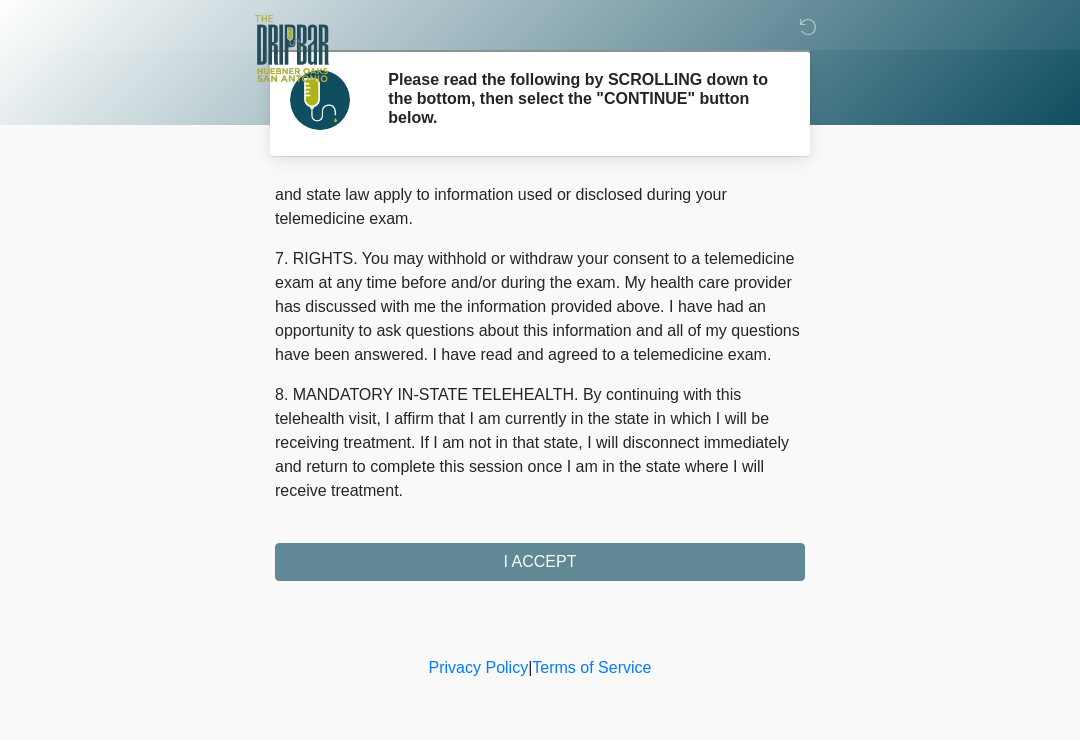 click on "1. PURPOSE. The purpose of this form is to obtain your consent for a telemedicine exam with a qualified practitioner. The purpose of this exam is to assist in the treatment of: 2. NATURE OF TELEMEDICINE EXAM. Telemedicine involves the use of audio, video or other electronic communications to interact with you, consult with your healthcare provider and/or review your medical information for the purpose of treatment clearance, follow-up and/or education. During your telemedicine exam, details of your medical history and personal health information may be discussed with other health professionals through the use of interactive video, audio and telecommunications technology. Additionally, a physical examination of you may take place. 4. HEALTHCARE INSTITUTION. The DRIPBaR - The Strand at Huebner Oaks has medical and non-medical technical personnel who may participate in the telemedicine exam to aid in the audio/video link with the qualified practitioner.
I ACCEPT" at bounding box center [540, 380] 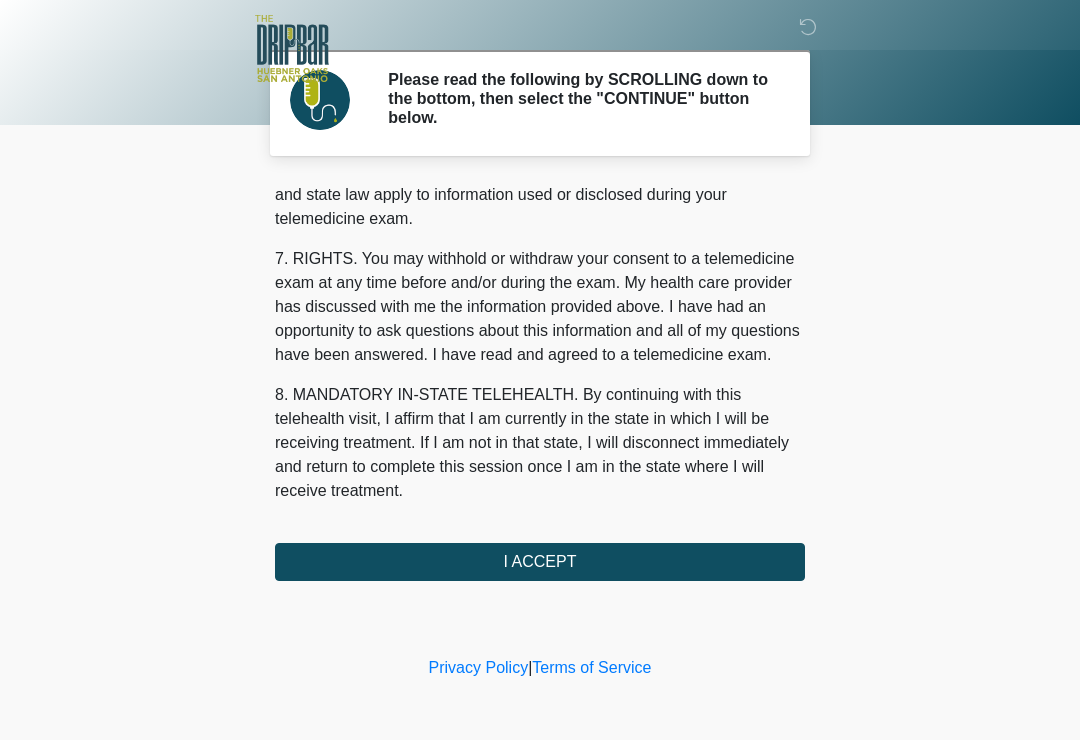 scroll, scrollTop: 844, scrollLeft: 0, axis: vertical 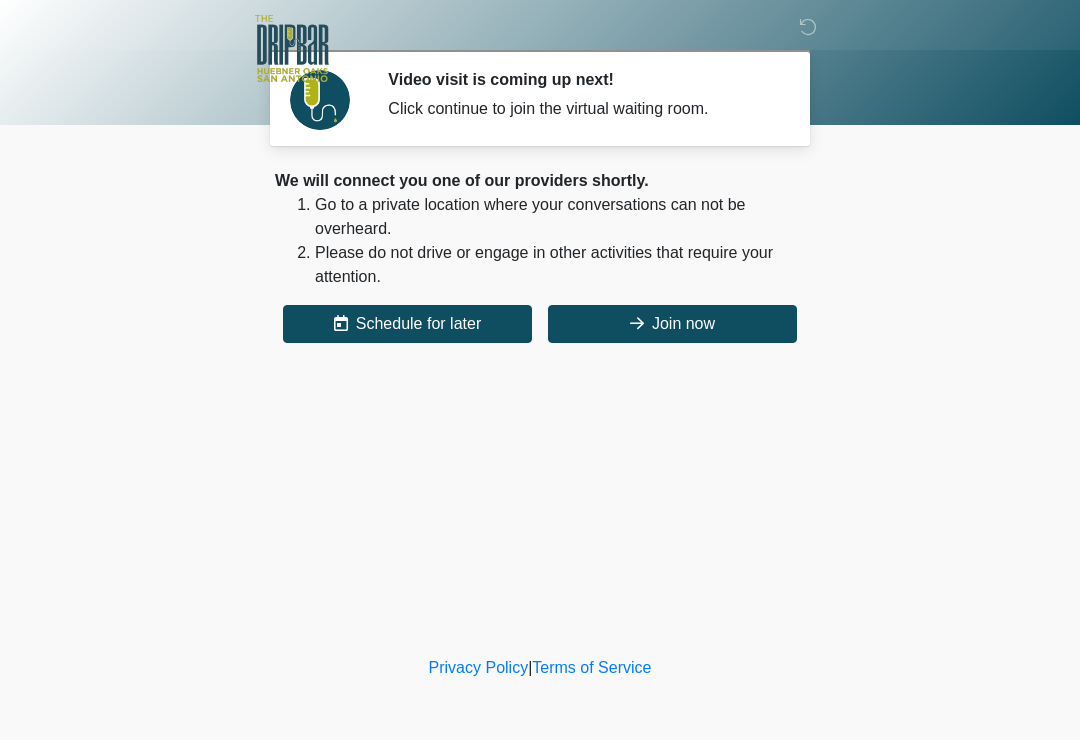 click on "Join now" at bounding box center [672, 324] 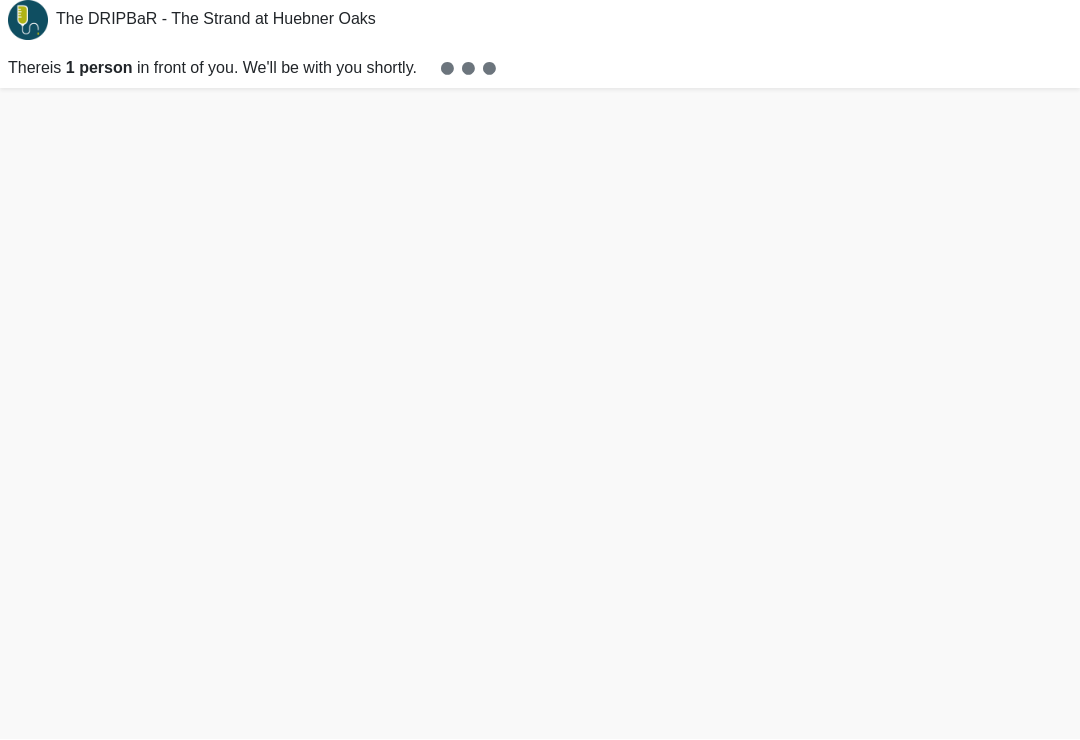 scroll, scrollTop: 25, scrollLeft: 0, axis: vertical 